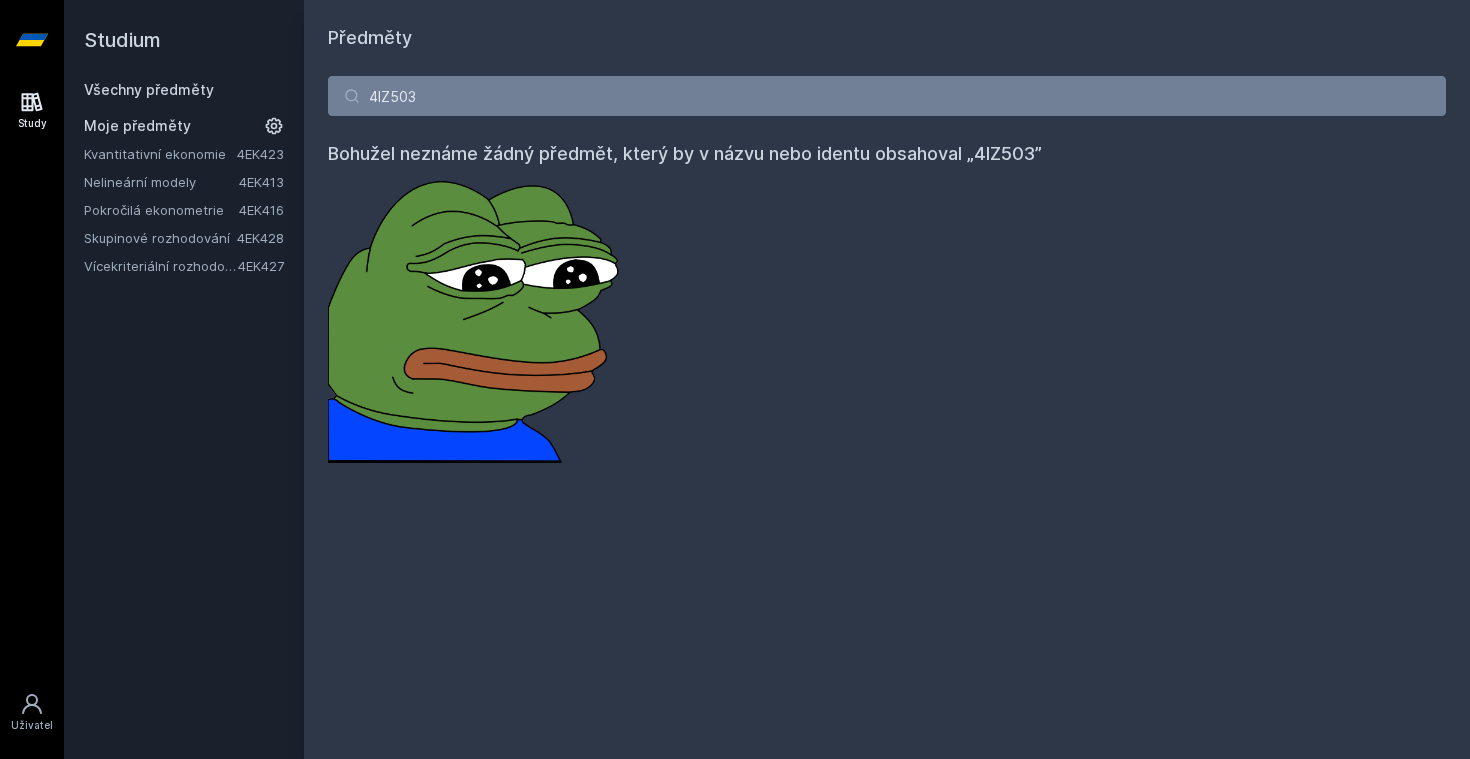 scroll, scrollTop: 0, scrollLeft: 0, axis: both 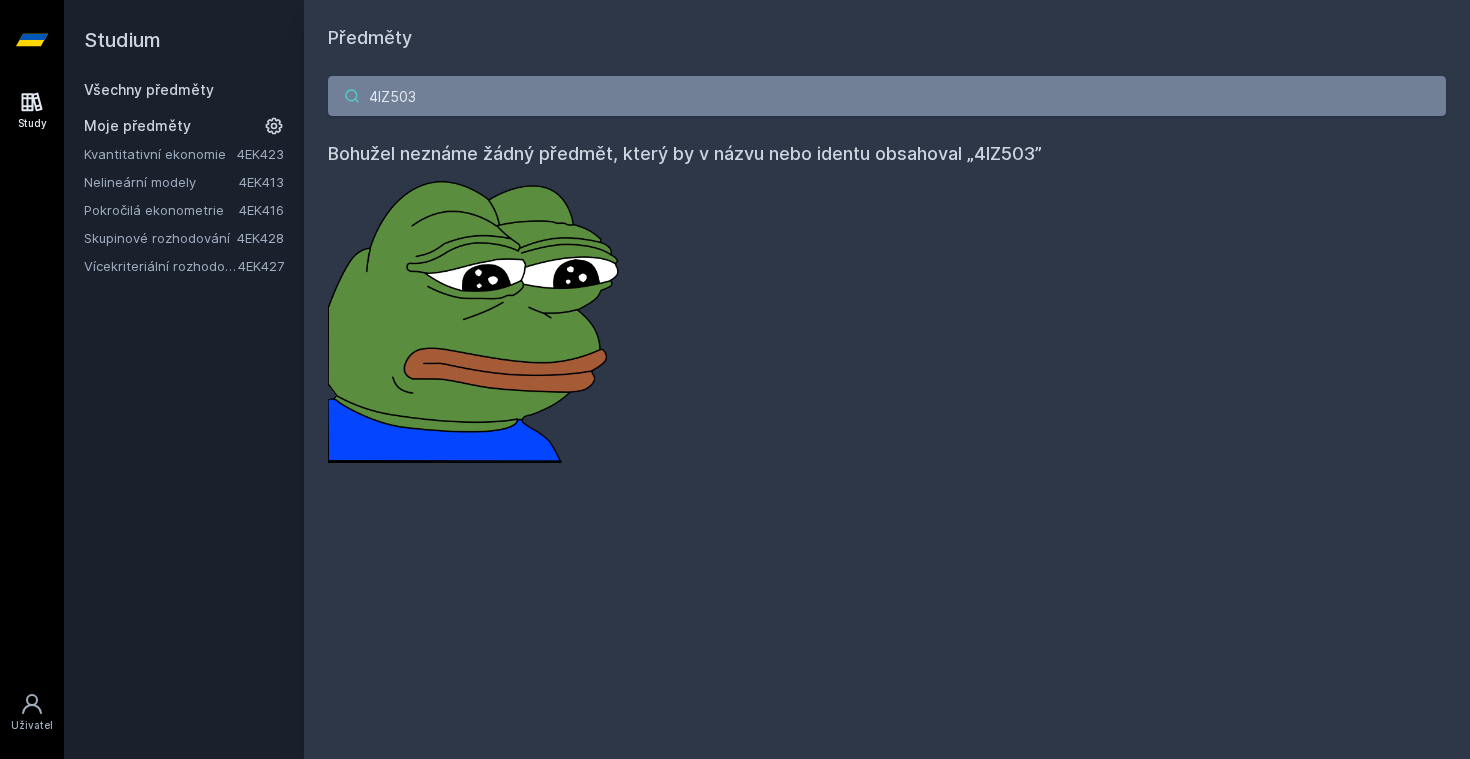 click on "4IZ503" at bounding box center (887, 96) 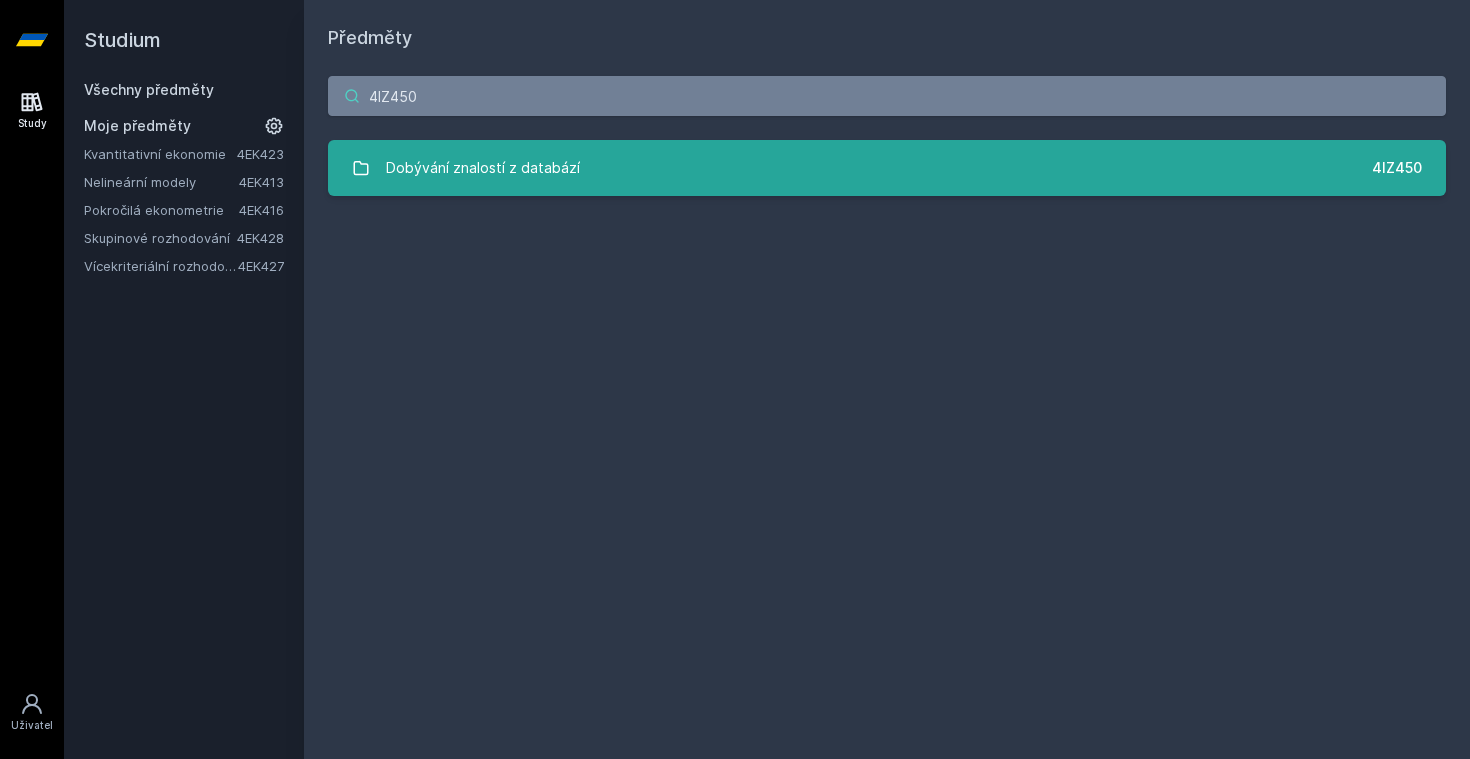 type on "4IZ450" 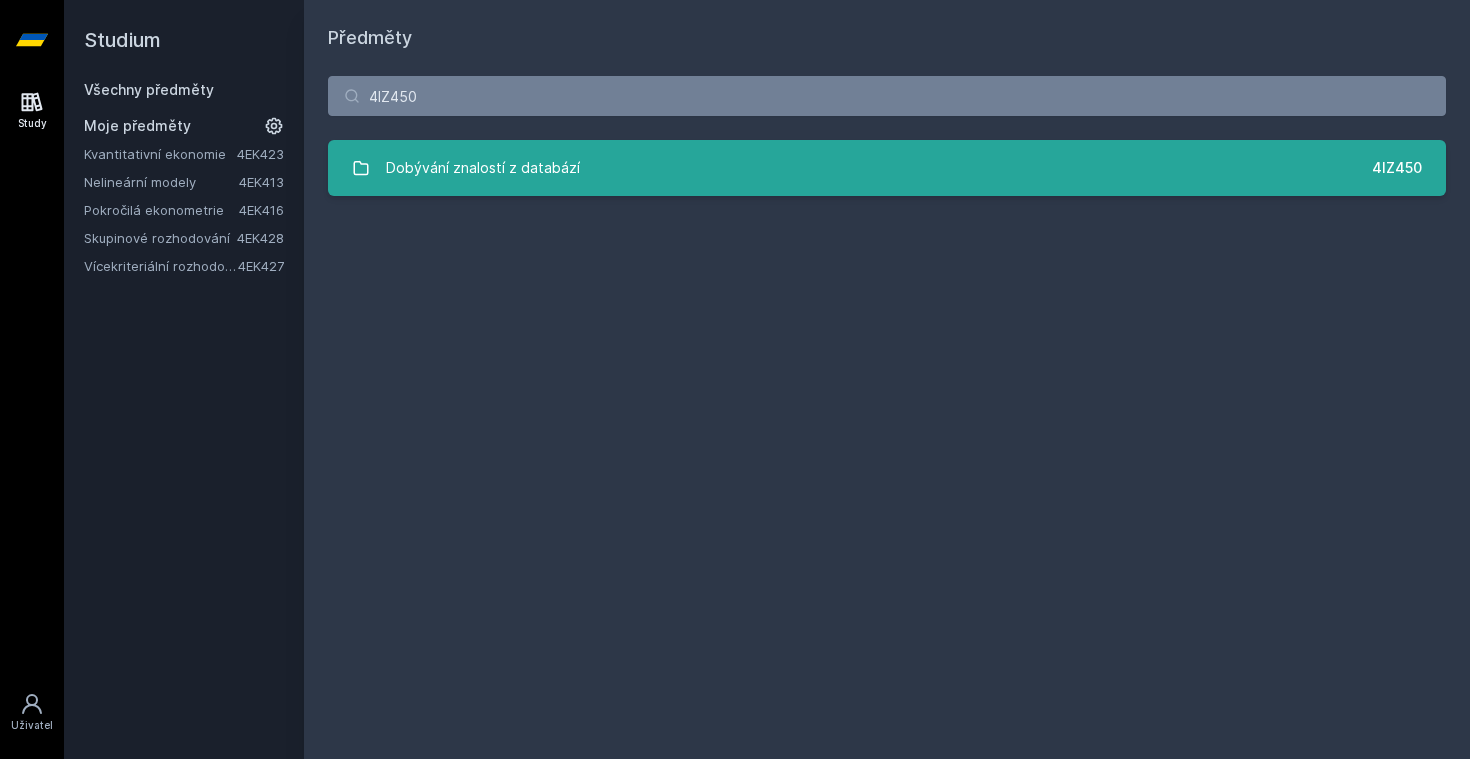 click on "Dobývání znalostí z databází" at bounding box center (483, 168) 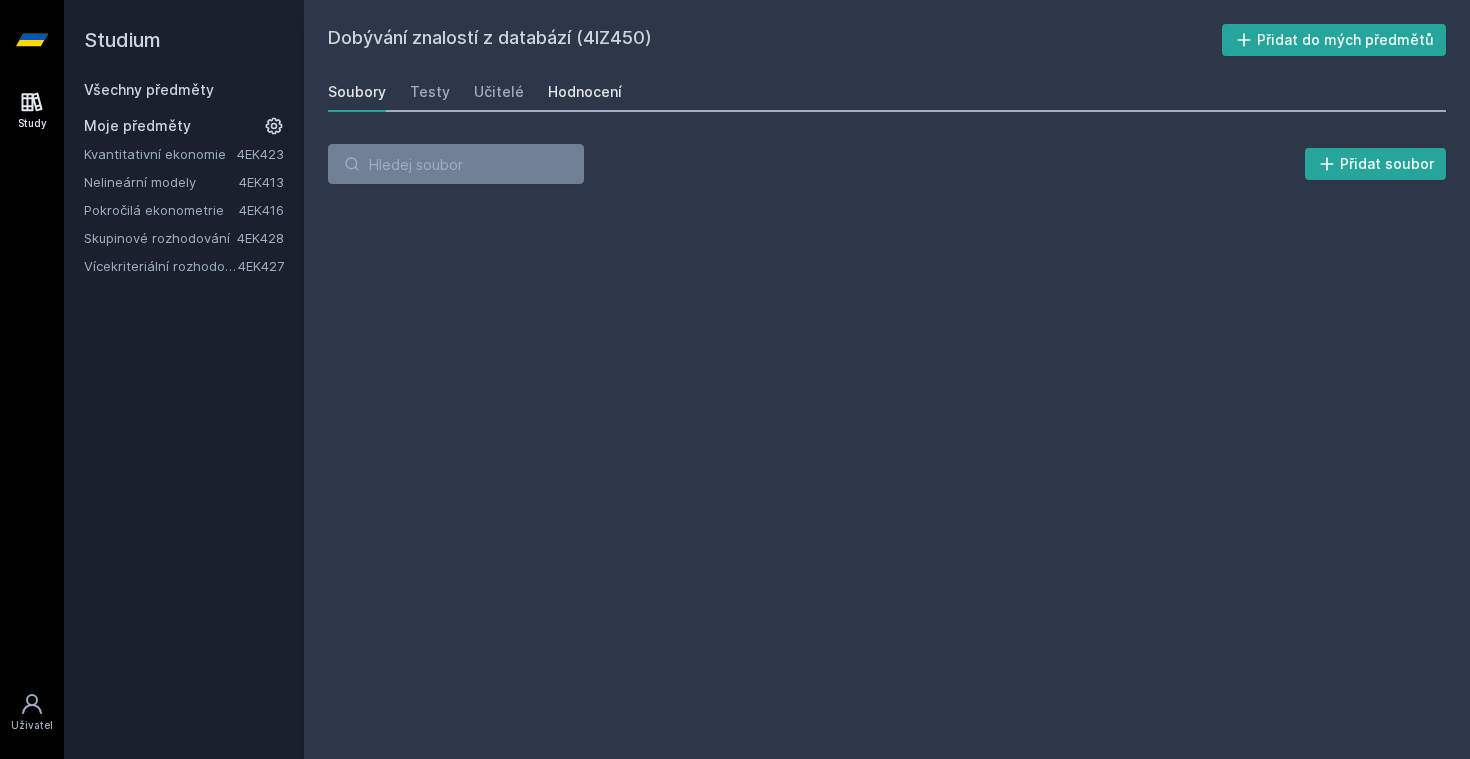 click on "Hodnocení" at bounding box center [585, 92] 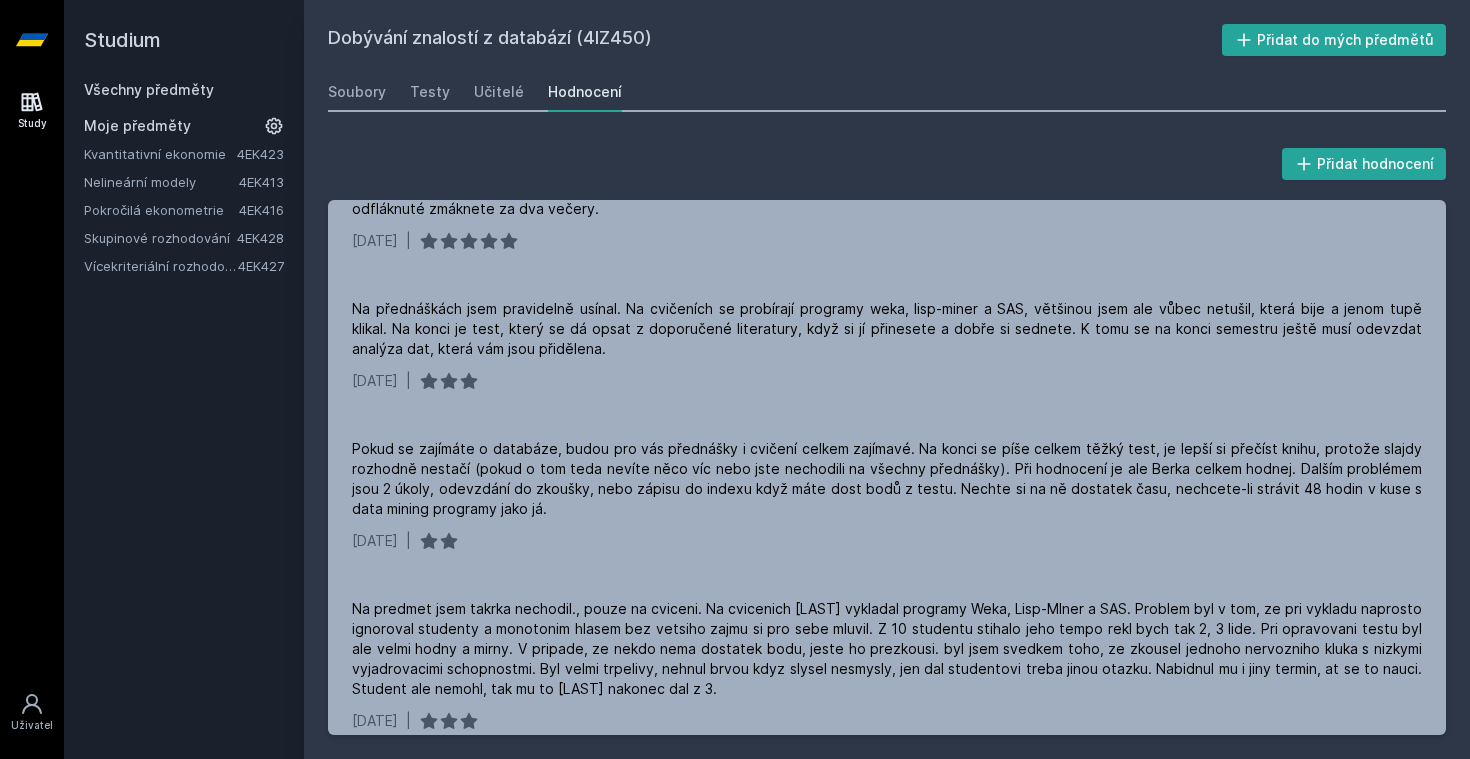 scroll, scrollTop: 0, scrollLeft: 0, axis: both 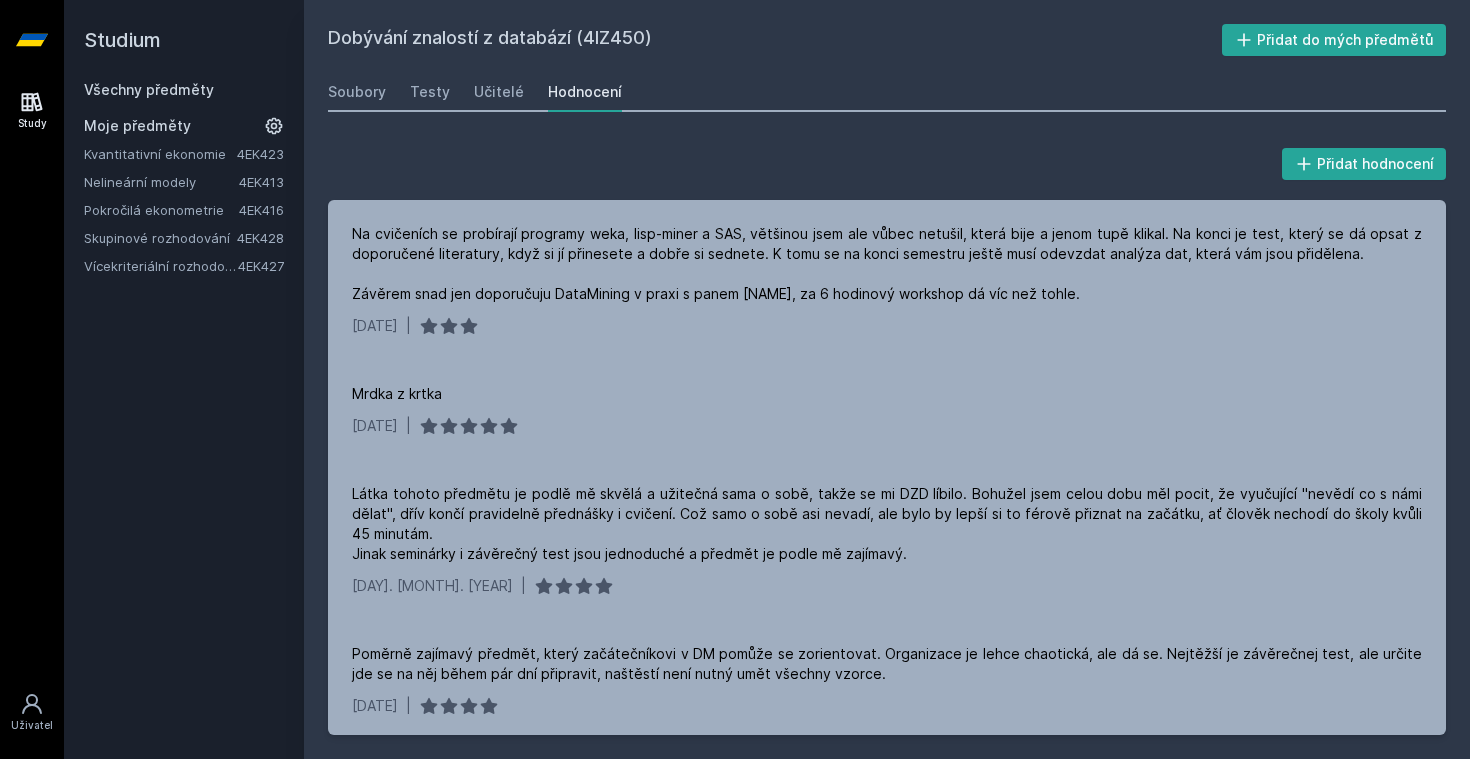 click on "Všechny předměty" at bounding box center (149, 89) 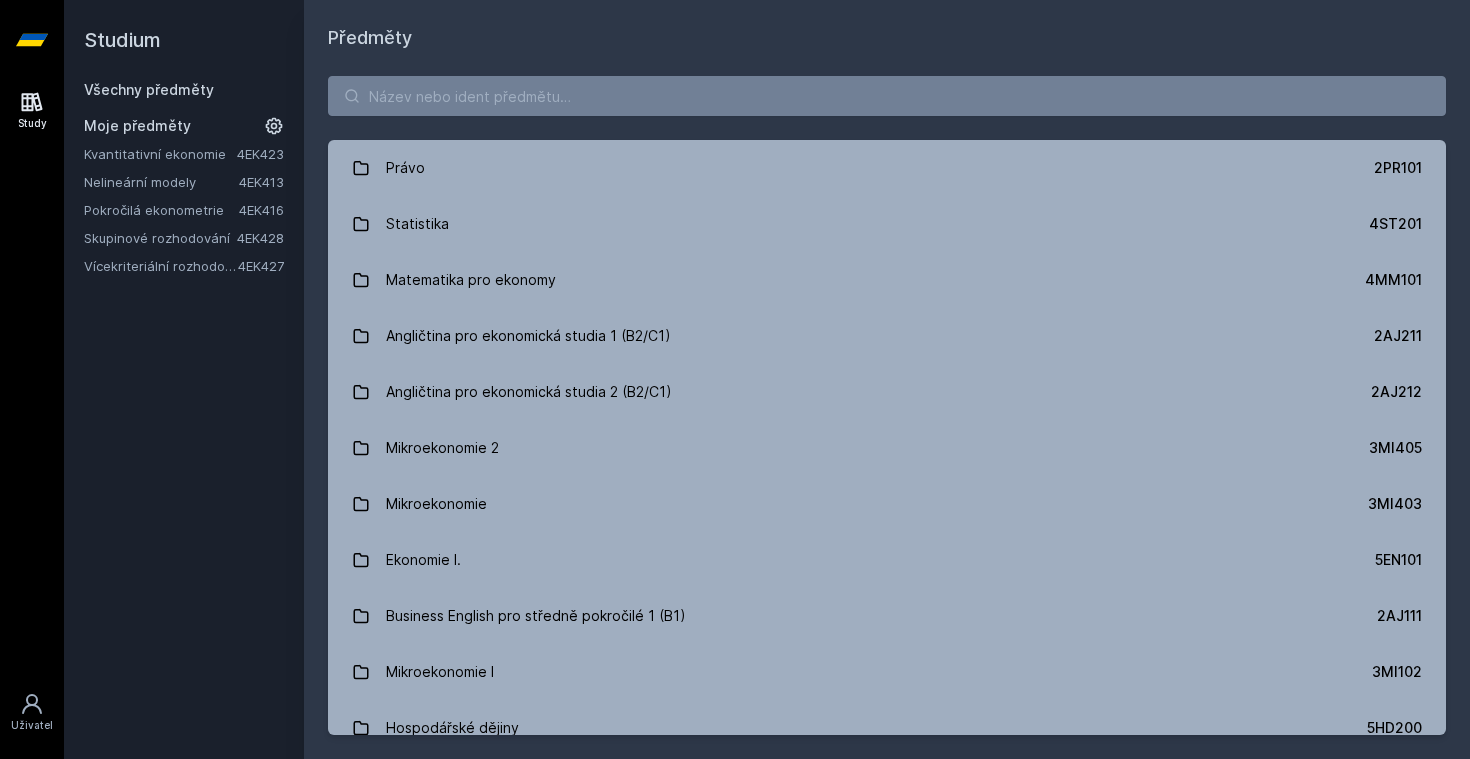 click on "Všechny předměty" at bounding box center [149, 89] 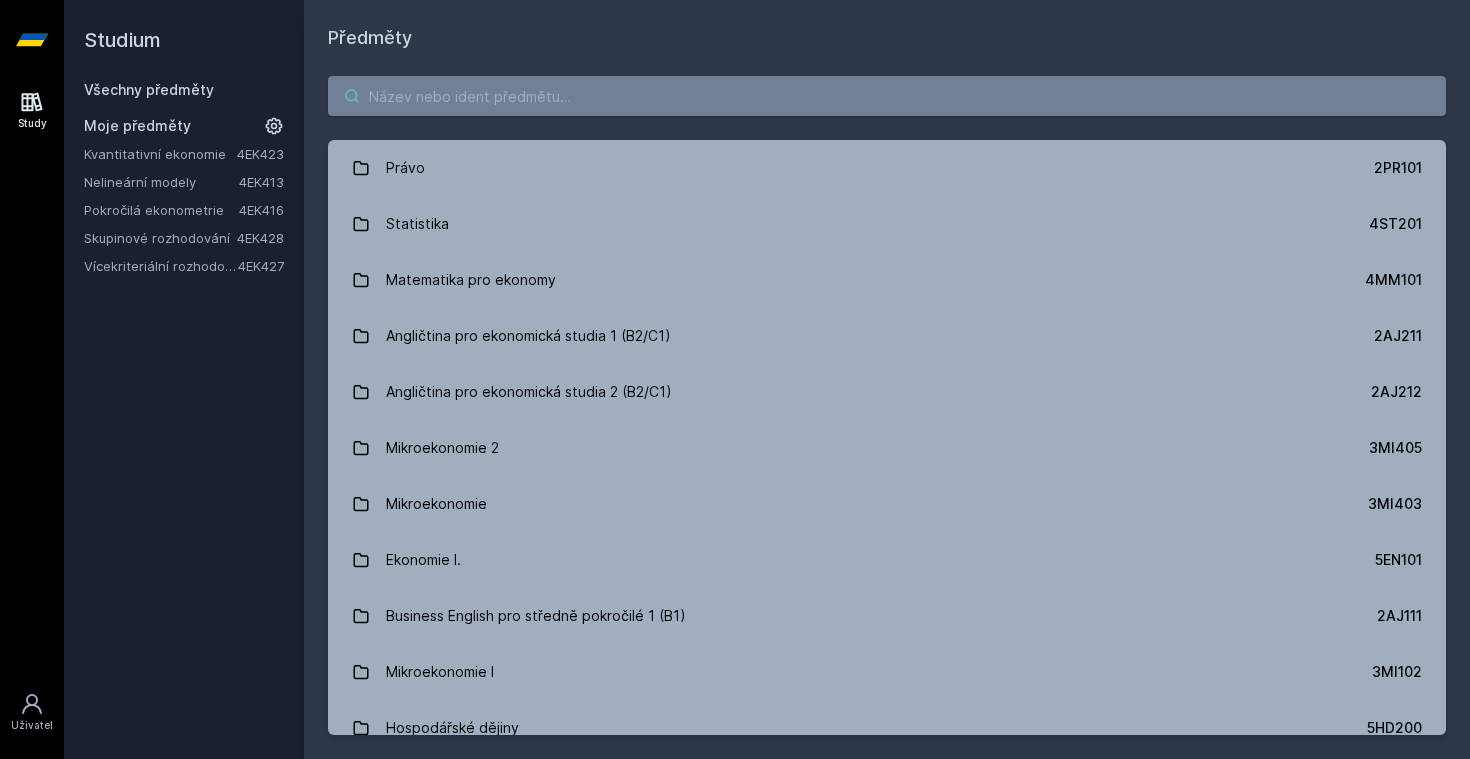 click at bounding box center [887, 96] 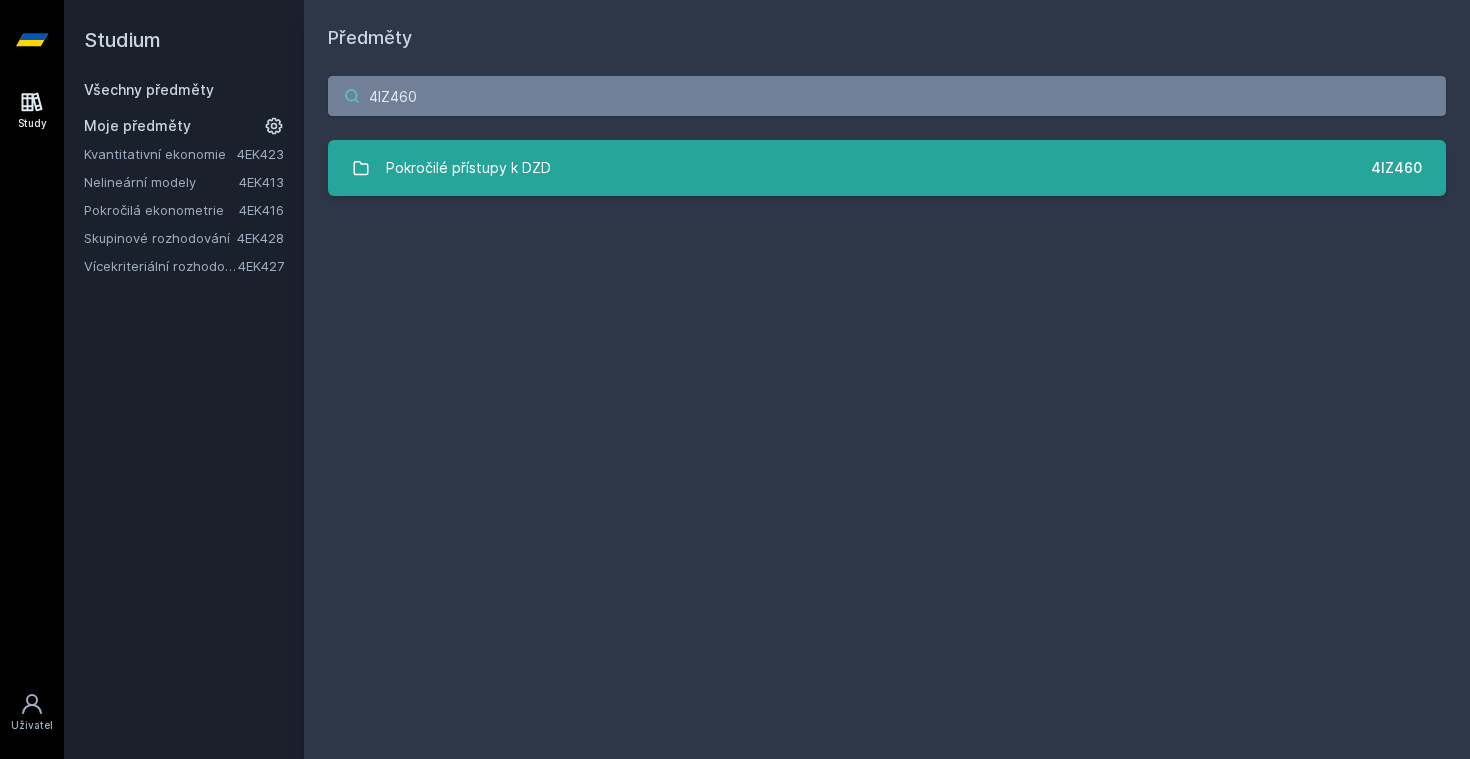 type on "4IZ460" 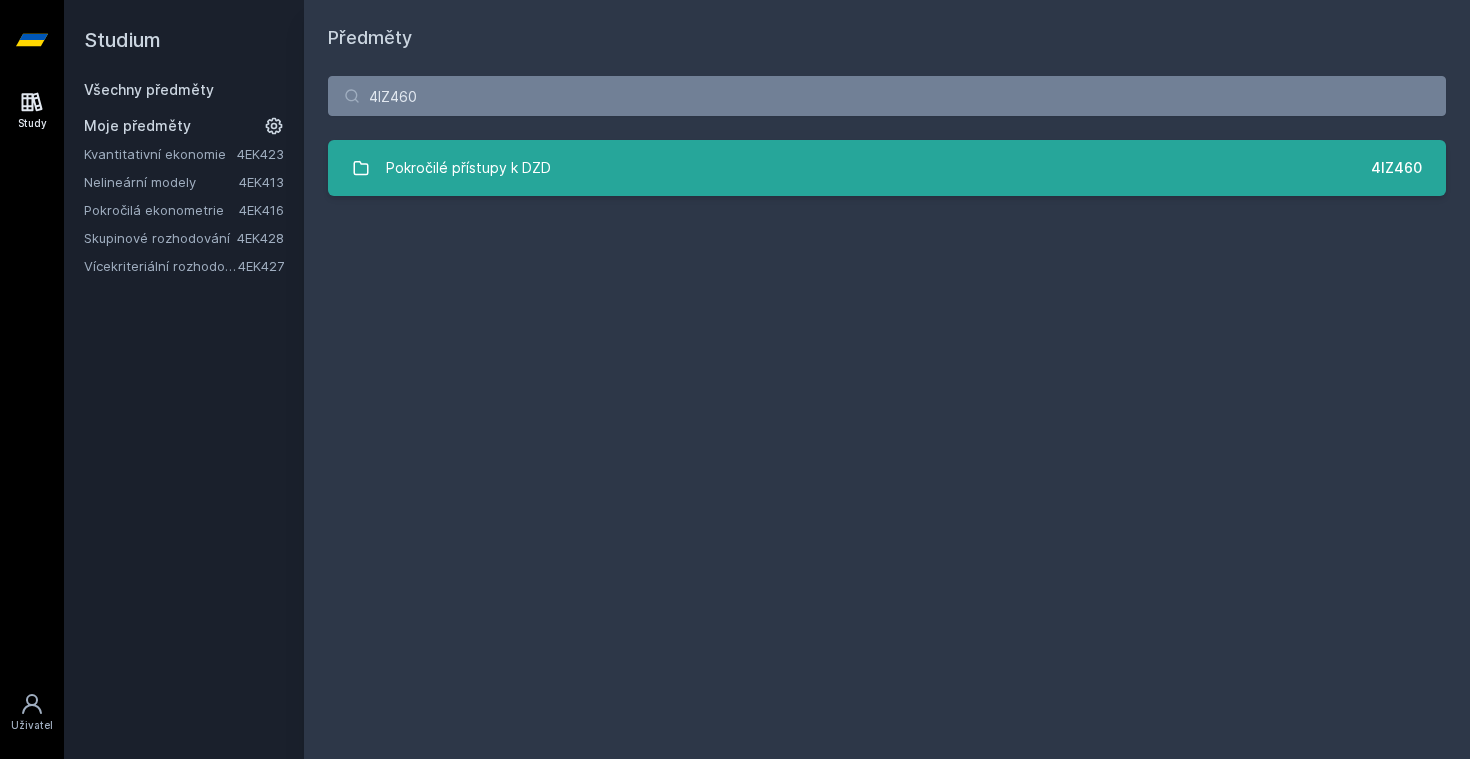 click on "Pokročilé přístupy k DZD" at bounding box center [468, 168] 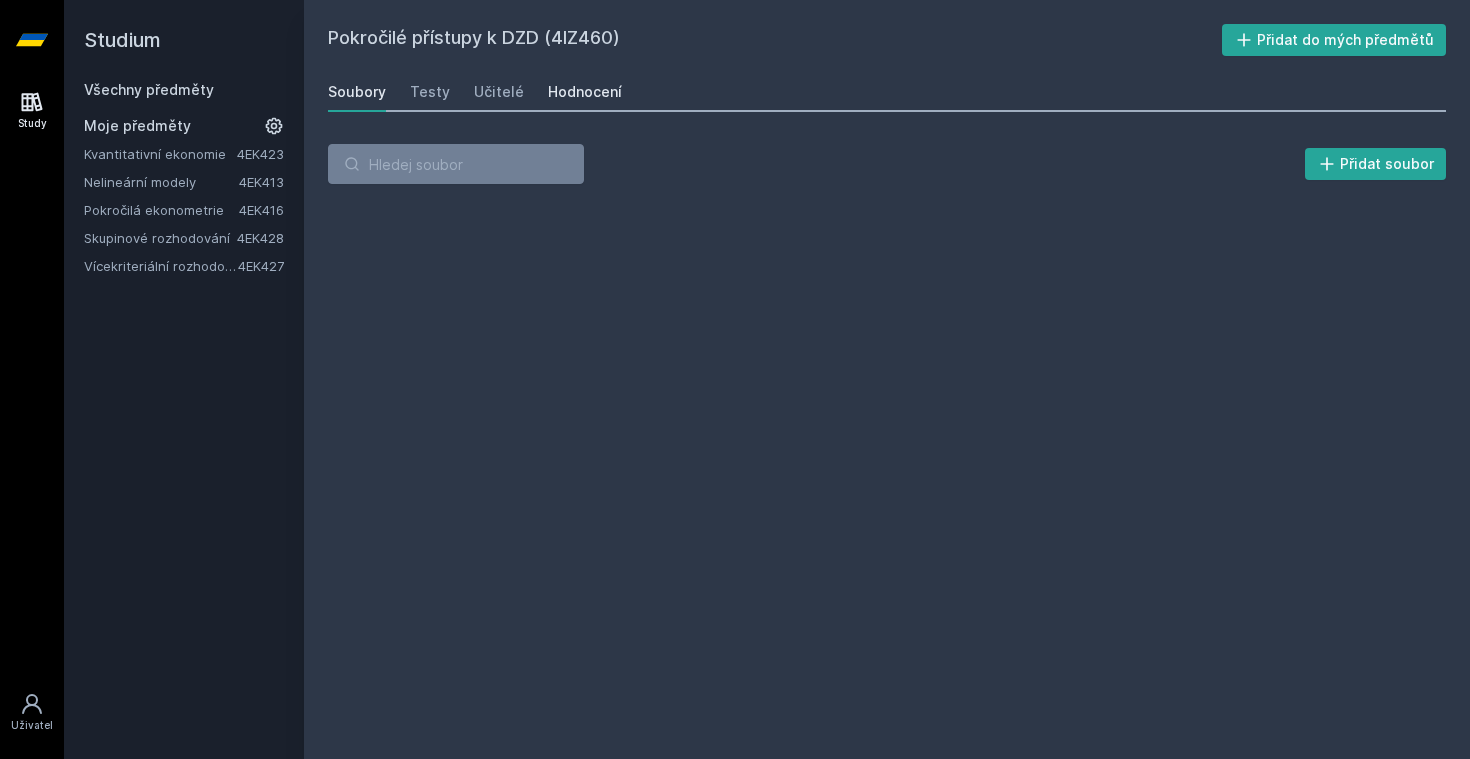 click on "Hodnocení" at bounding box center (585, 92) 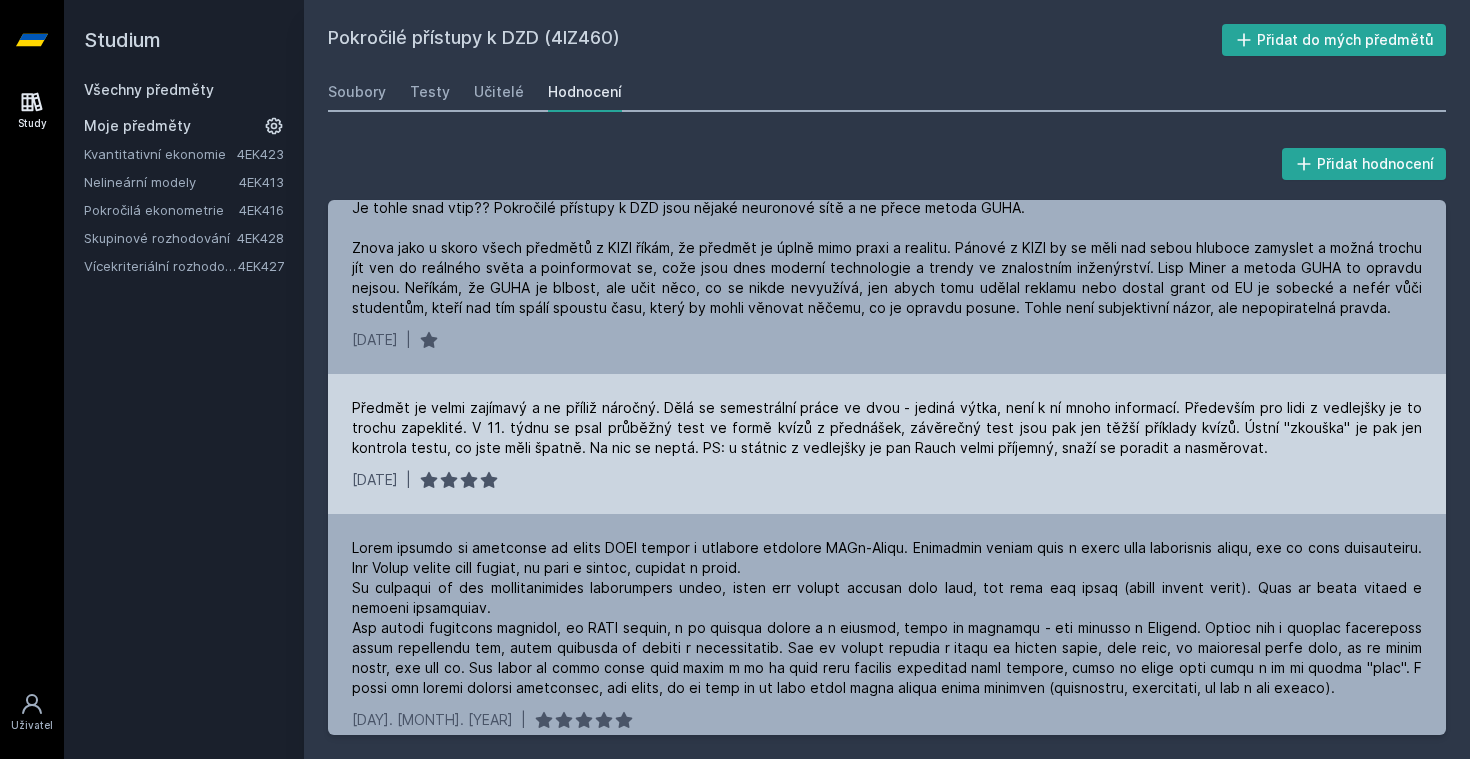 scroll, scrollTop: 0, scrollLeft: 0, axis: both 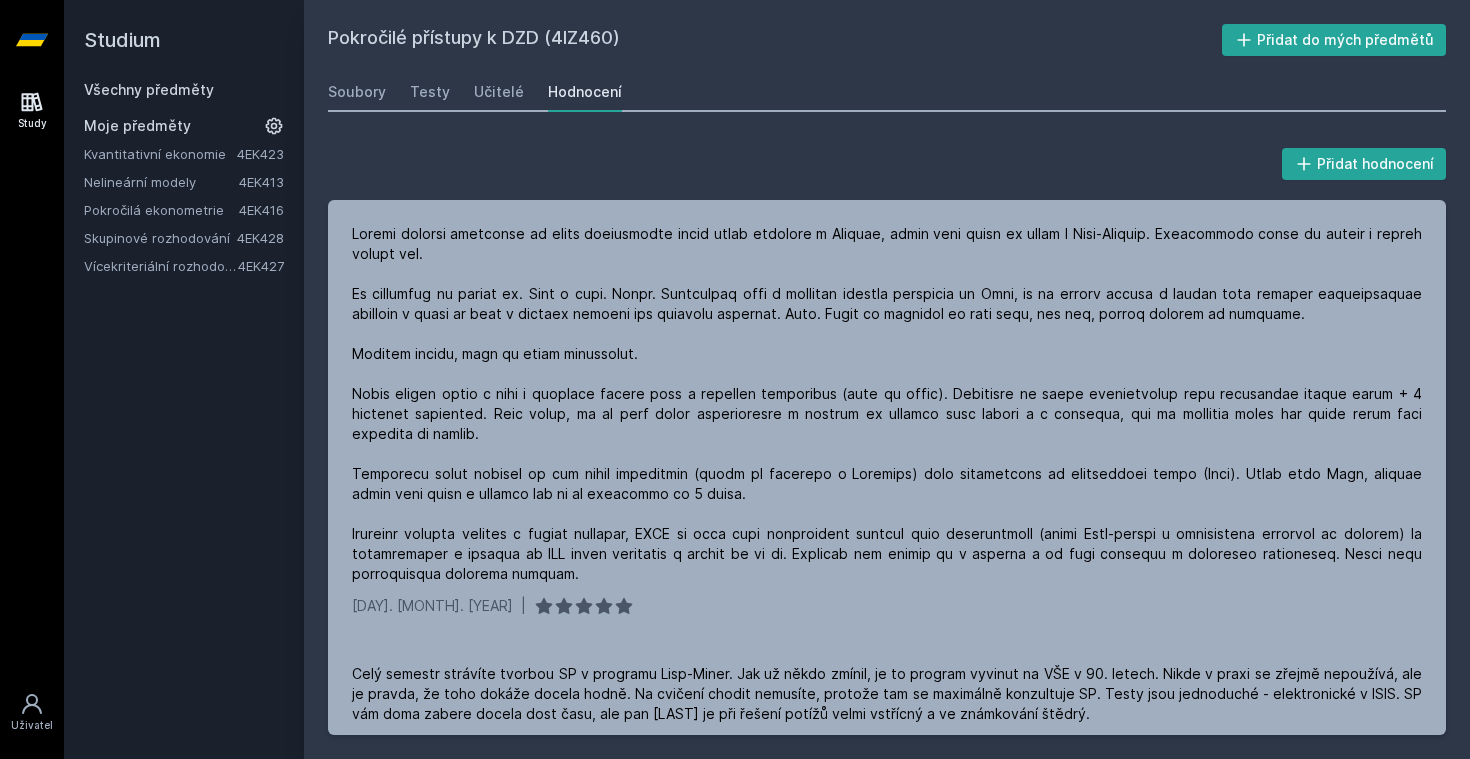 click on "Všechny předměty" at bounding box center [149, 89] 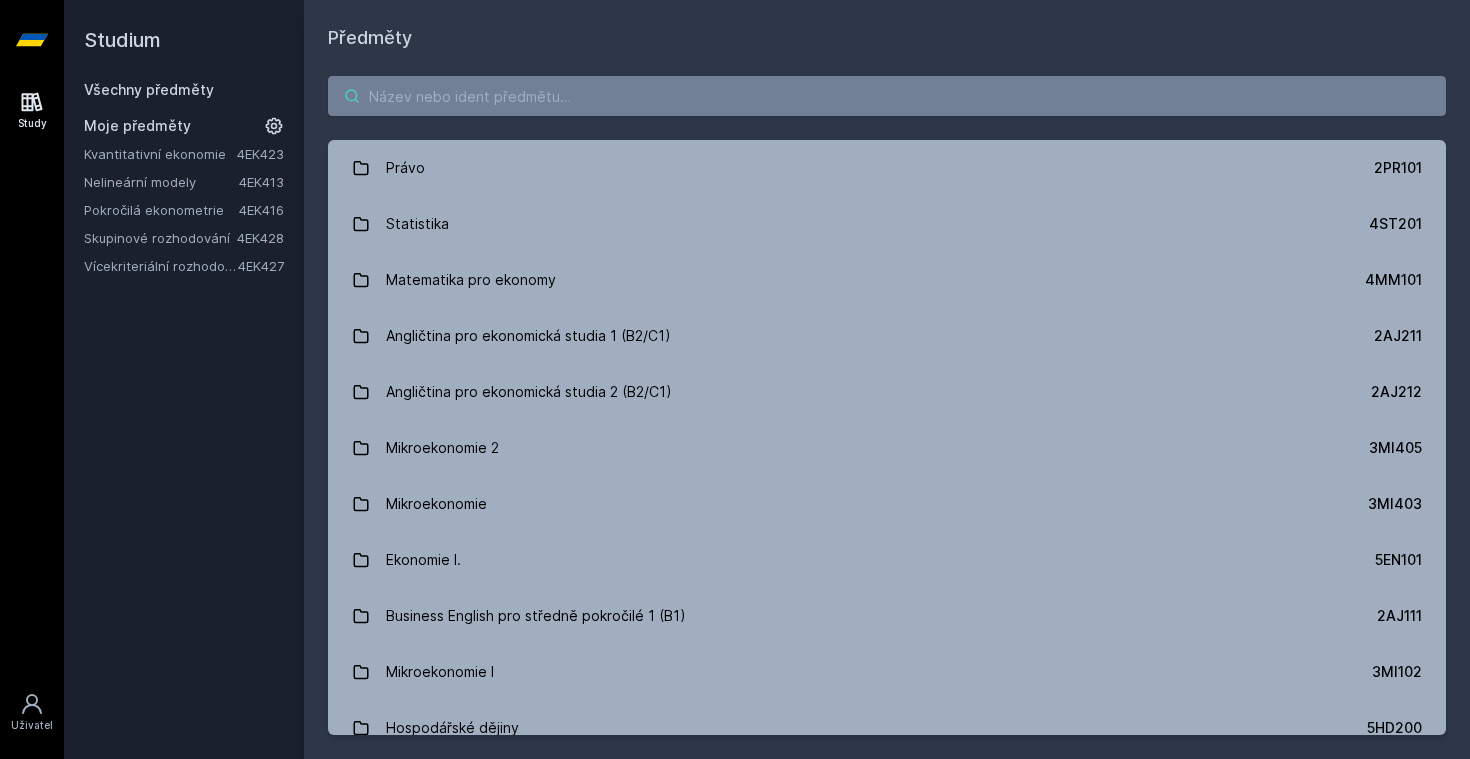 click at bounding box center [887, 96] 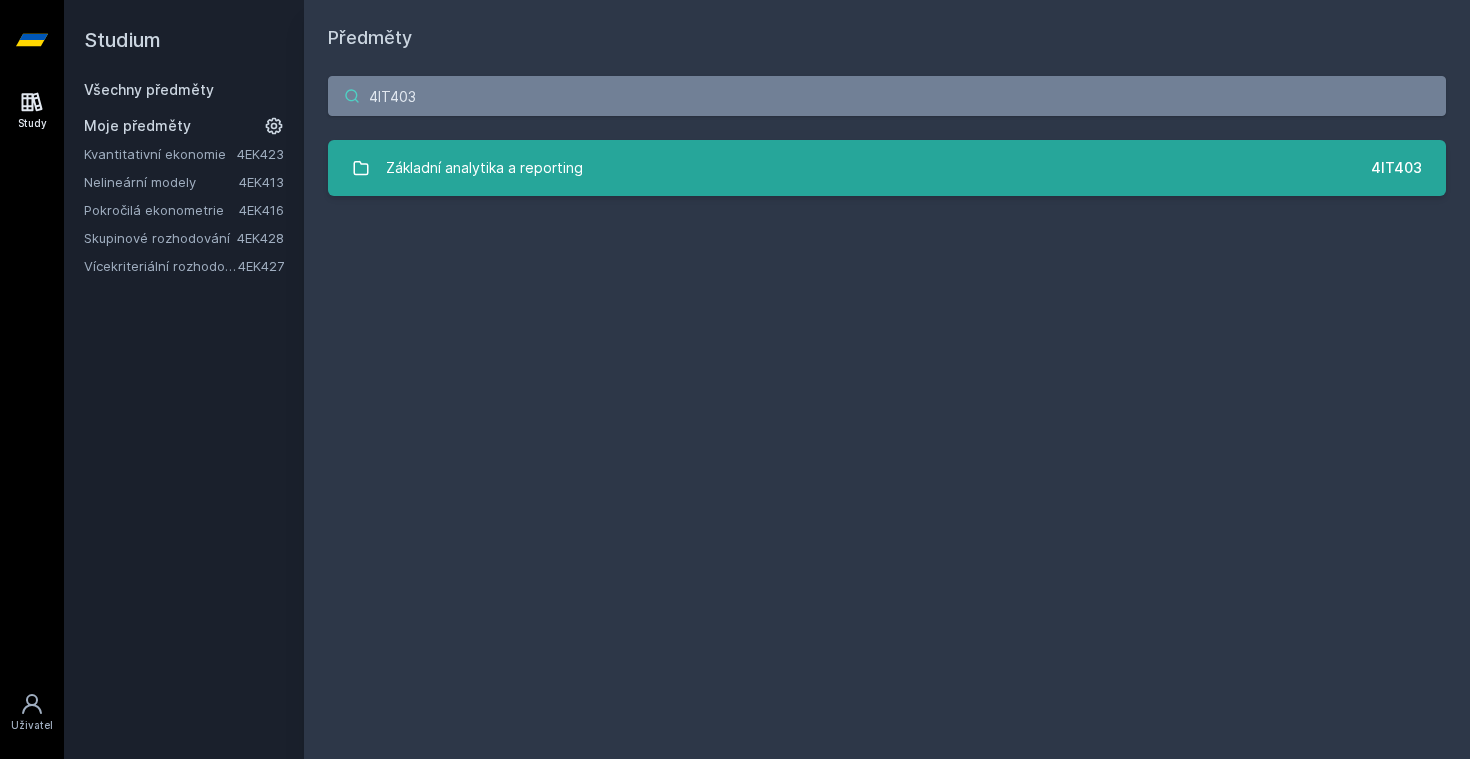 type on "4IT403" 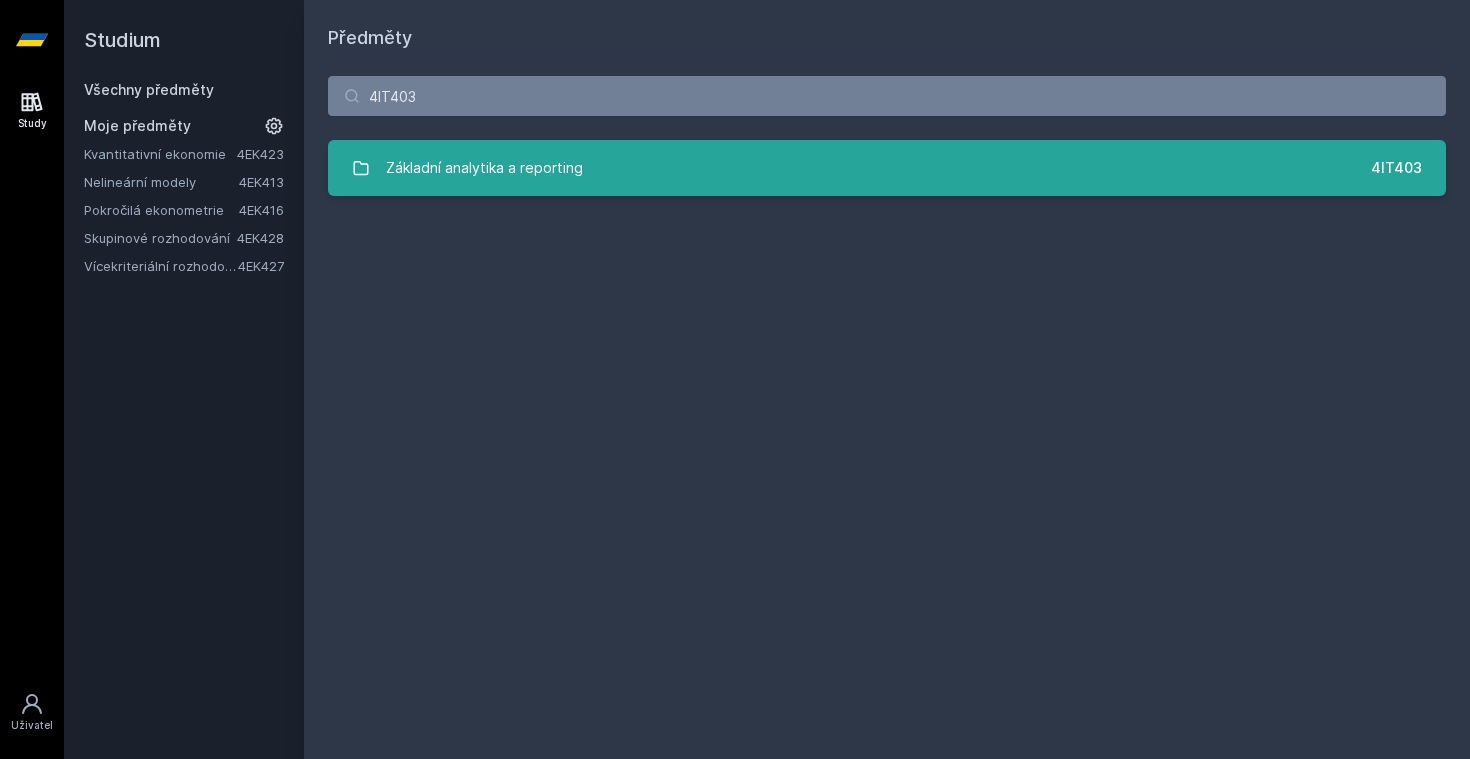 click on "Základní analytika a reporting" at bounding box center (484, 168) 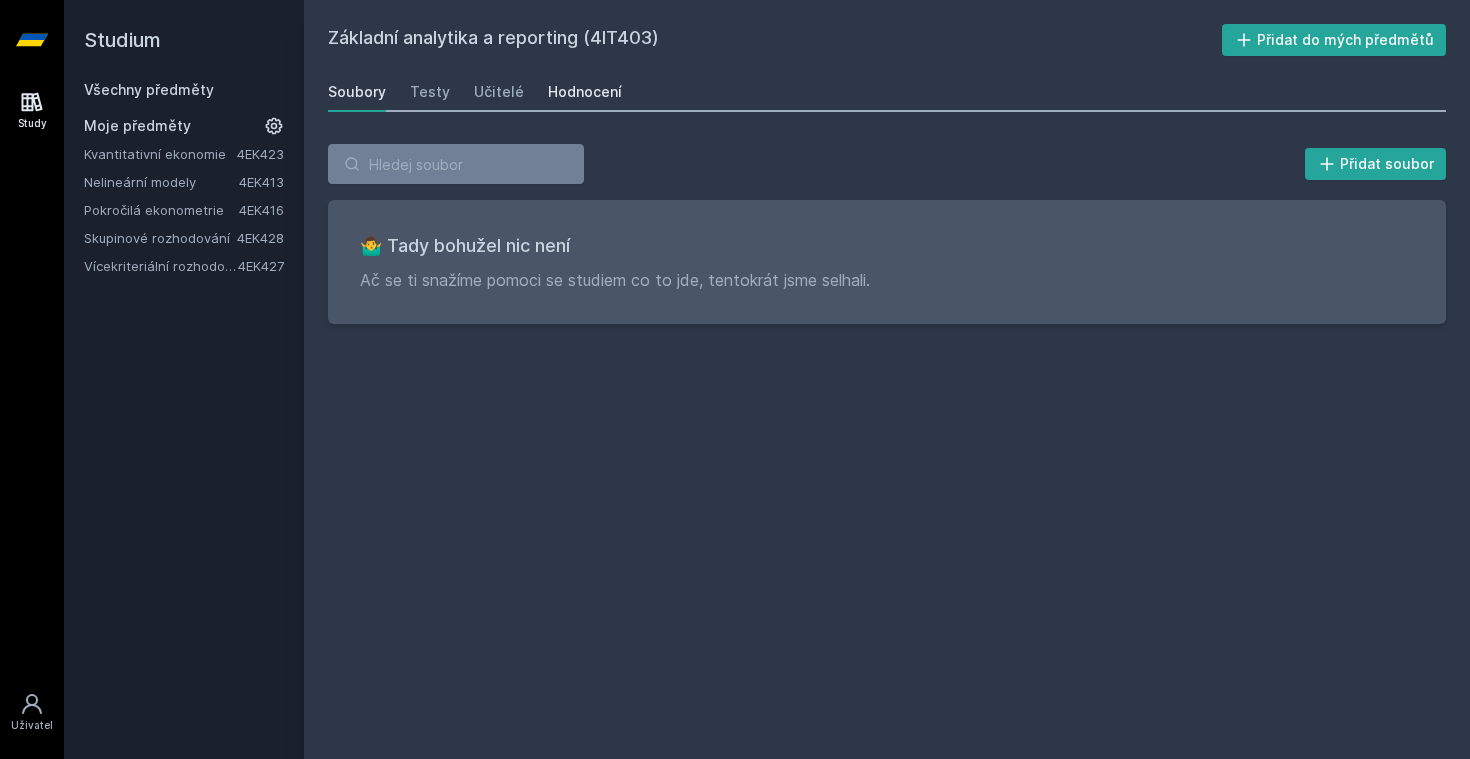 click on "Hodnocení" at bounding box center (585, 92) 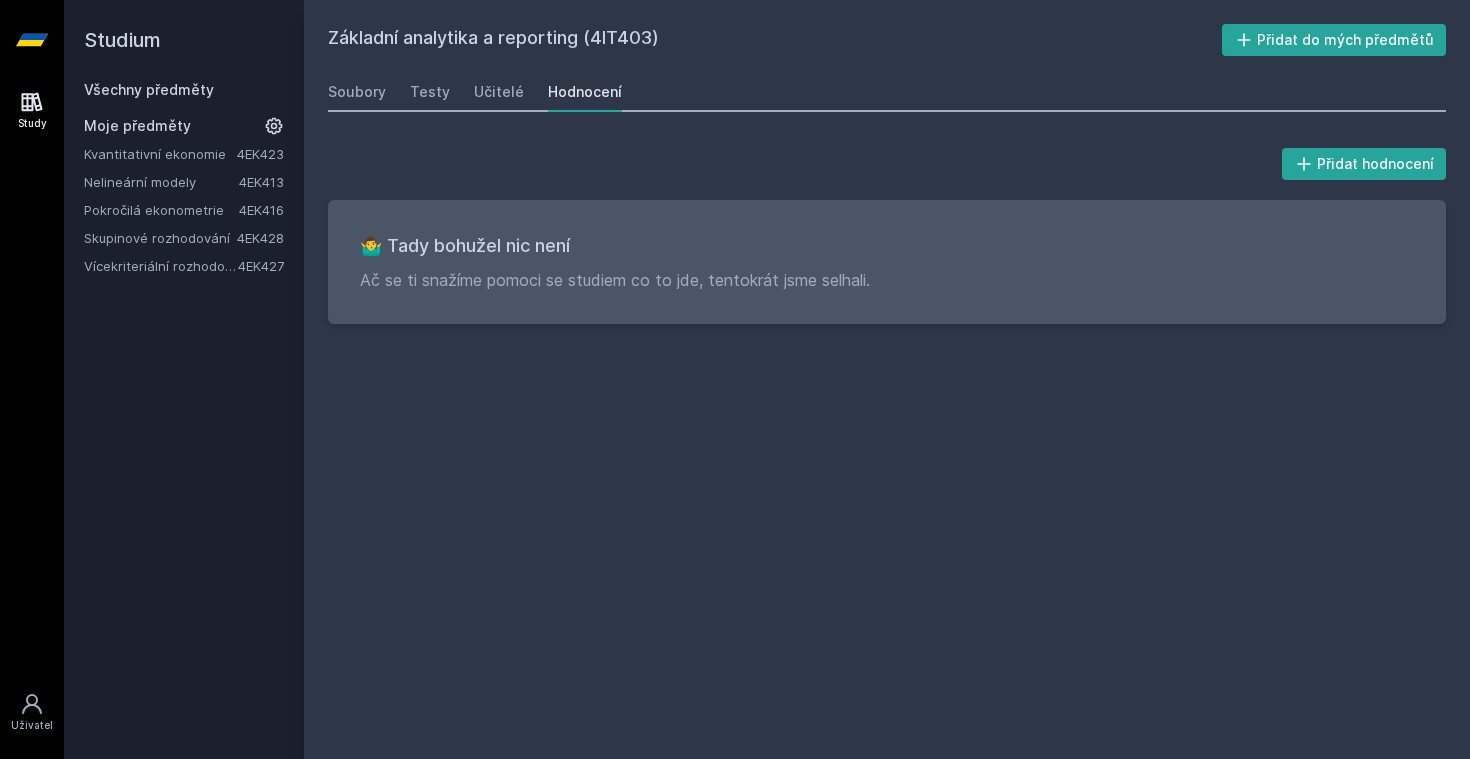 click on "Všechny předměty" at bounding box center (149, 89) 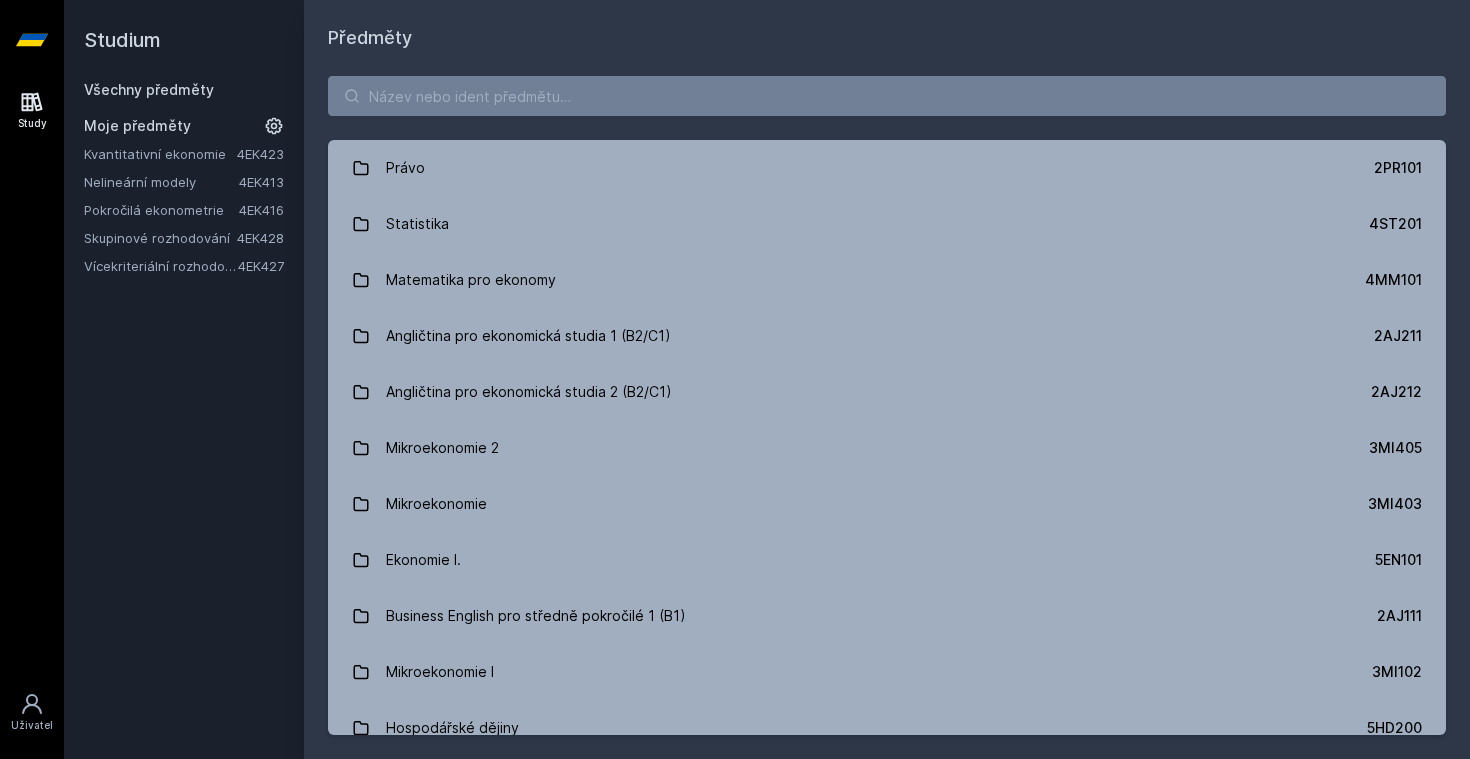 click on "Právo   2PR101   Statistika   4ST201   Matematika pro ekonomy   4MM101   Angličtina pro ekonomická studia 1 (B2/C1)   2AJ211   Angličtina pro ekonomická studia 2 (B2/C1)   2AJ212   Mikroekonomie 2   3MI405   Mikroekonomie   3MI403   Ekonomie I.   5EN101   Business English pro středně pokročilé 1 (B1)   2AJ111   Mikroekonomie I   3MI102   Hospodářské dějiny   5HD200   Mezinárodní ekonomie   2SE221   Manažerská informatika - efektivní komunikace a prezentace   22F200   Účetnictví I.   1FU201   Světová ekonomika   2SE202   Ekonomie II.   5EN411   Základy mikroekonomie   5EN102   Management   3MA101   Regionální trhy v globální perspektivě   2SE440   Informatika   4SA101   Mezinárodní management   2OP401   Databáze   4IT218   Matematika pro ekonomy (Matematika A)   55F100   Diplomový seminář   22F501   Retail Marketing   2OP302   Finanční teorie, politika a instituce   11F201   Informační a komunikační technologie   4IZ110   Posilování   TVSPOS     3PO401" at bounding box center [887, 405] 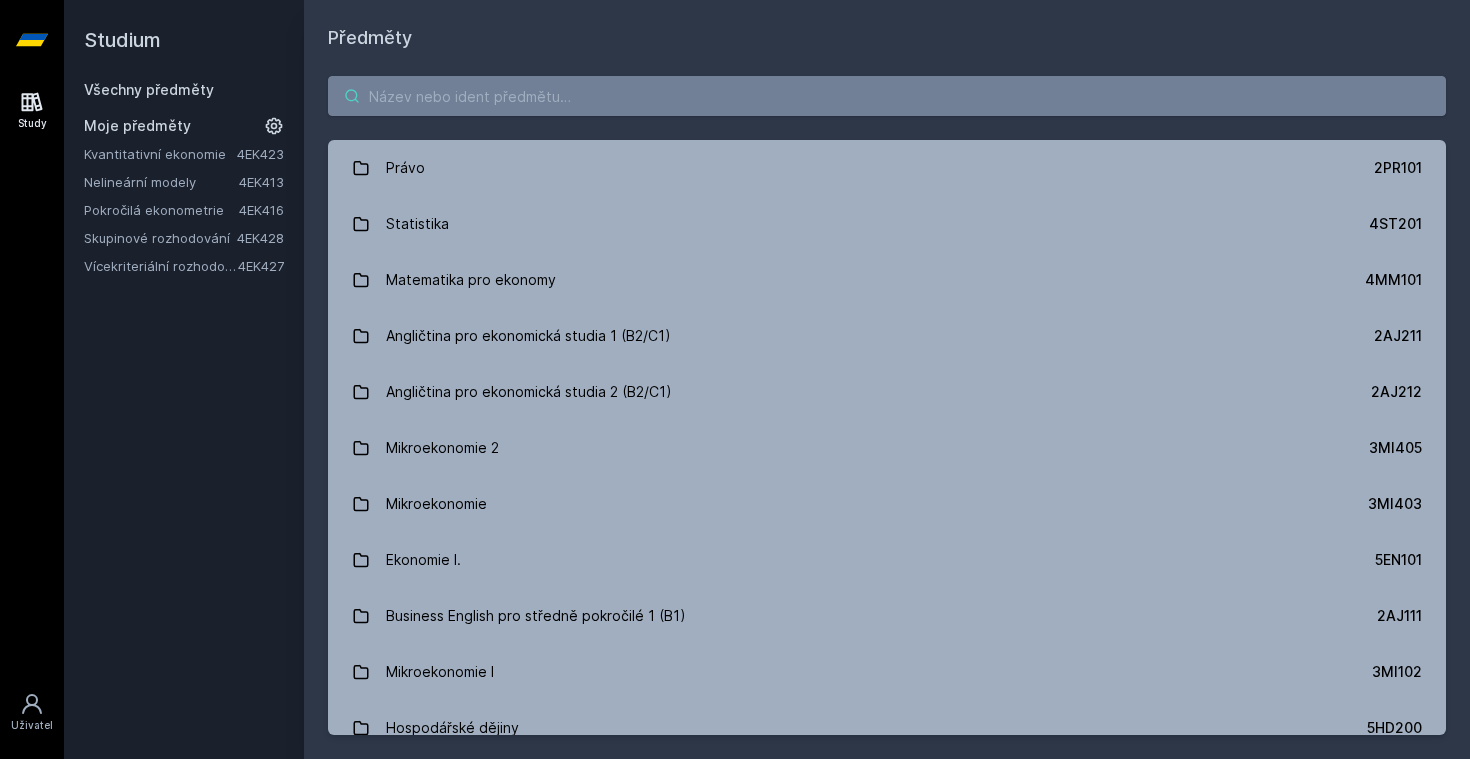 click at bounding box center [887, 96] 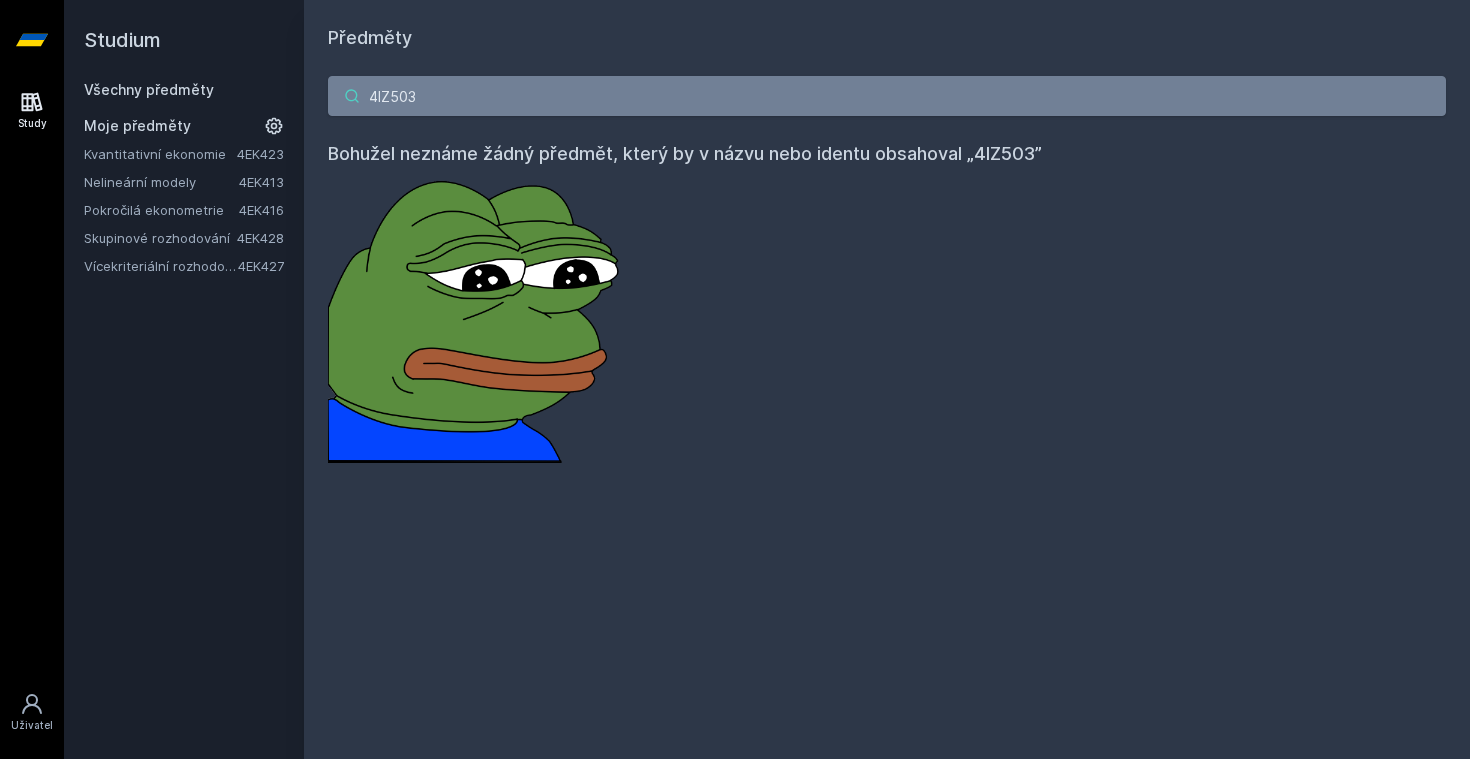 paste on "T218" 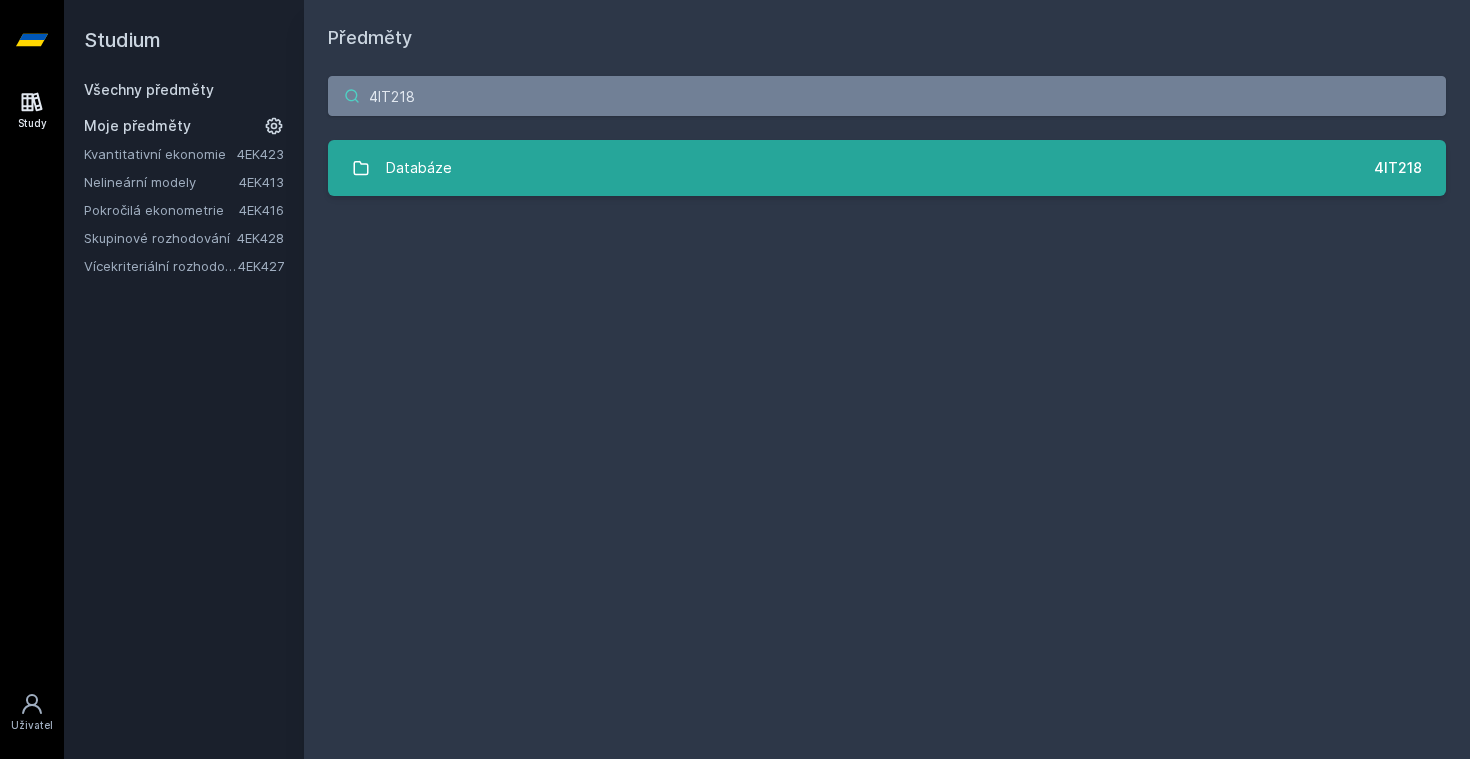 type on "4IT218" 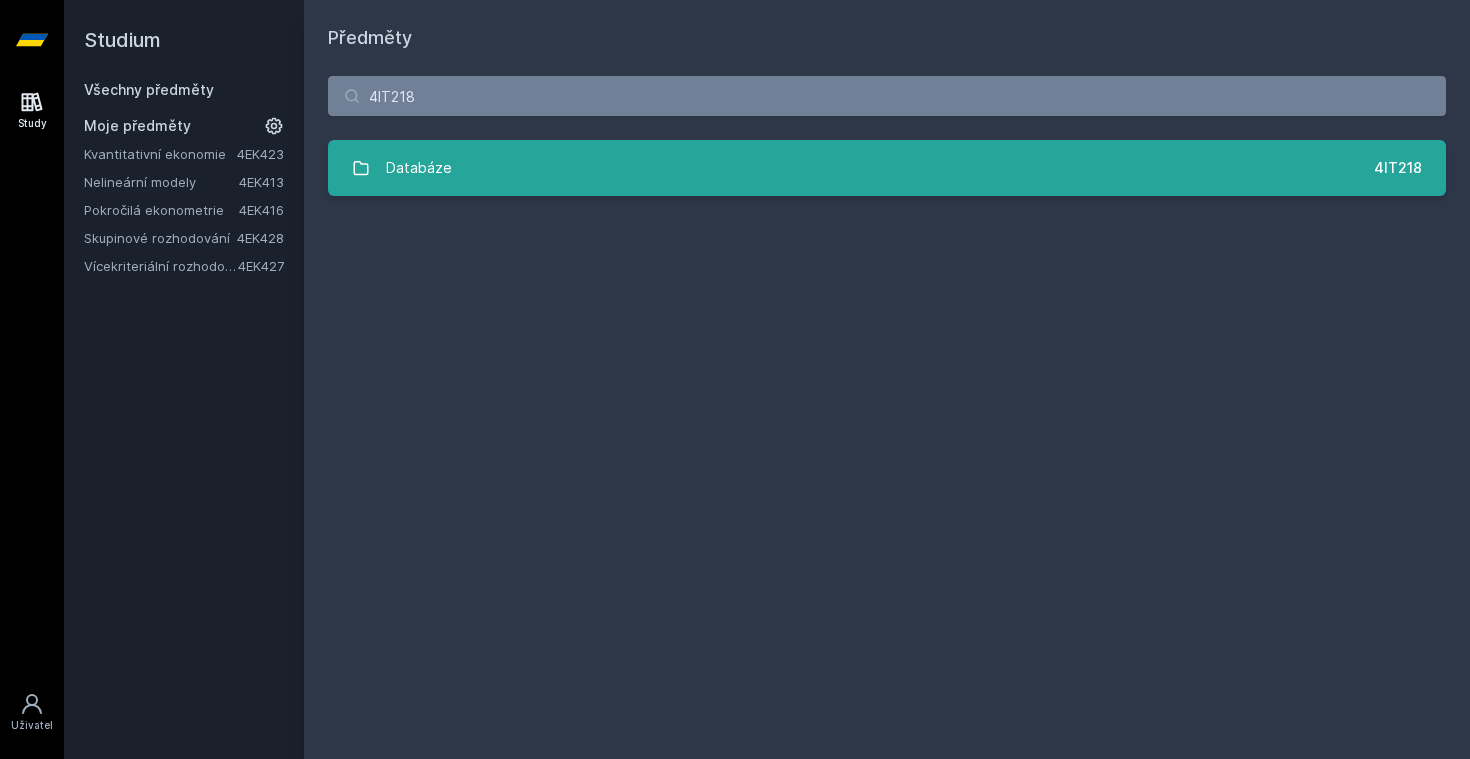 click on "Databáze   4IT218" at bounding box center [887, 168] 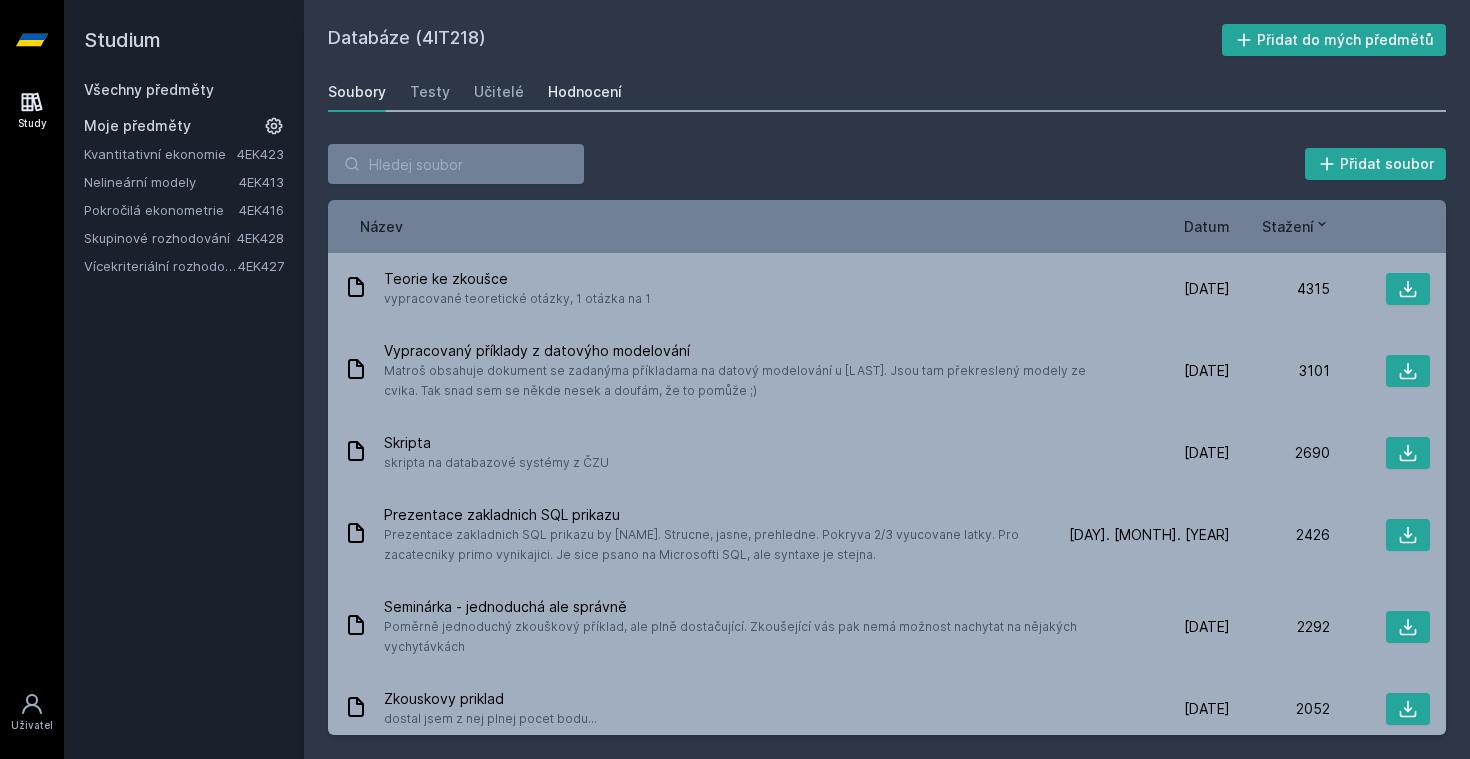 click on "Hodnocení" at bounding box center (585, 92) 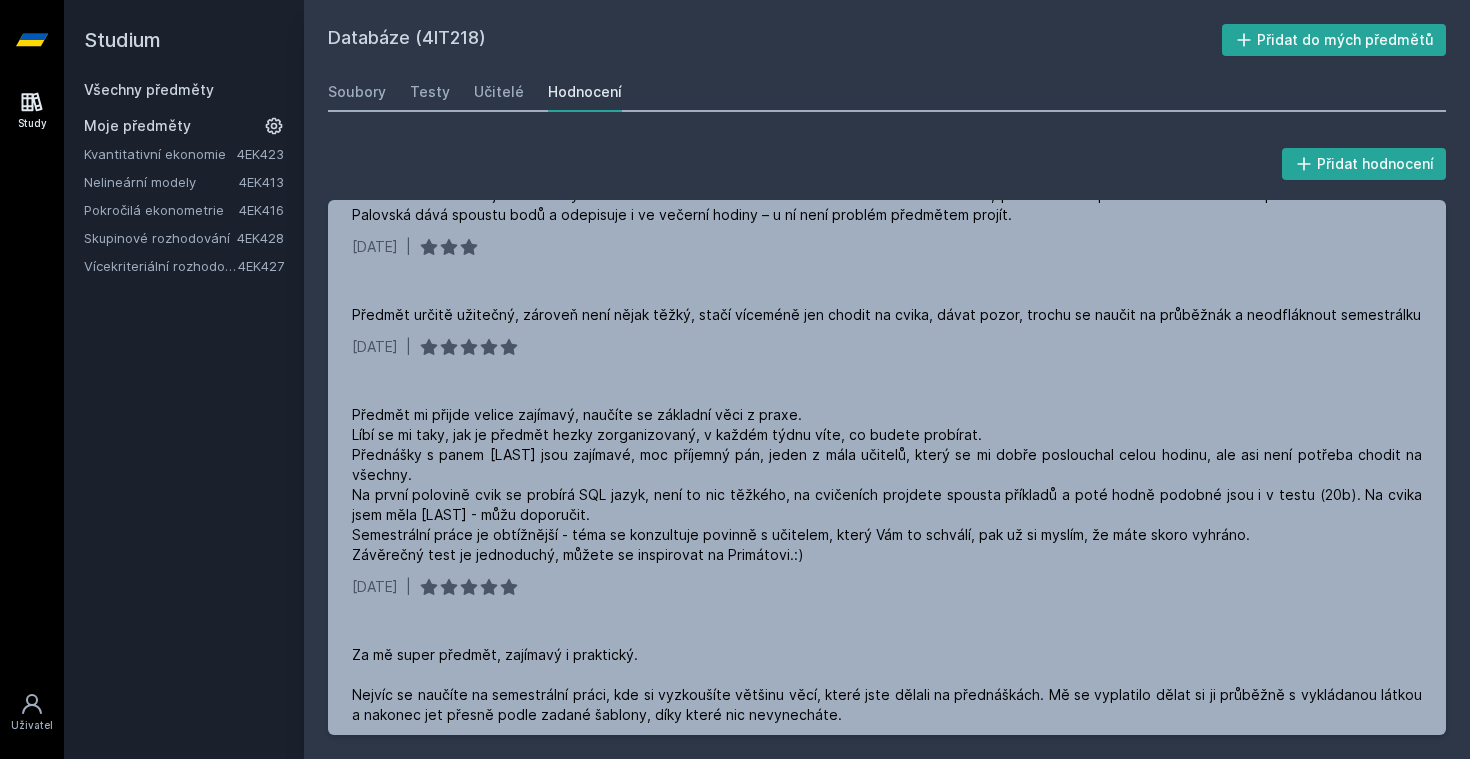 scroll, scrollTop: 396, scrollLeft: 0, axis: vertical 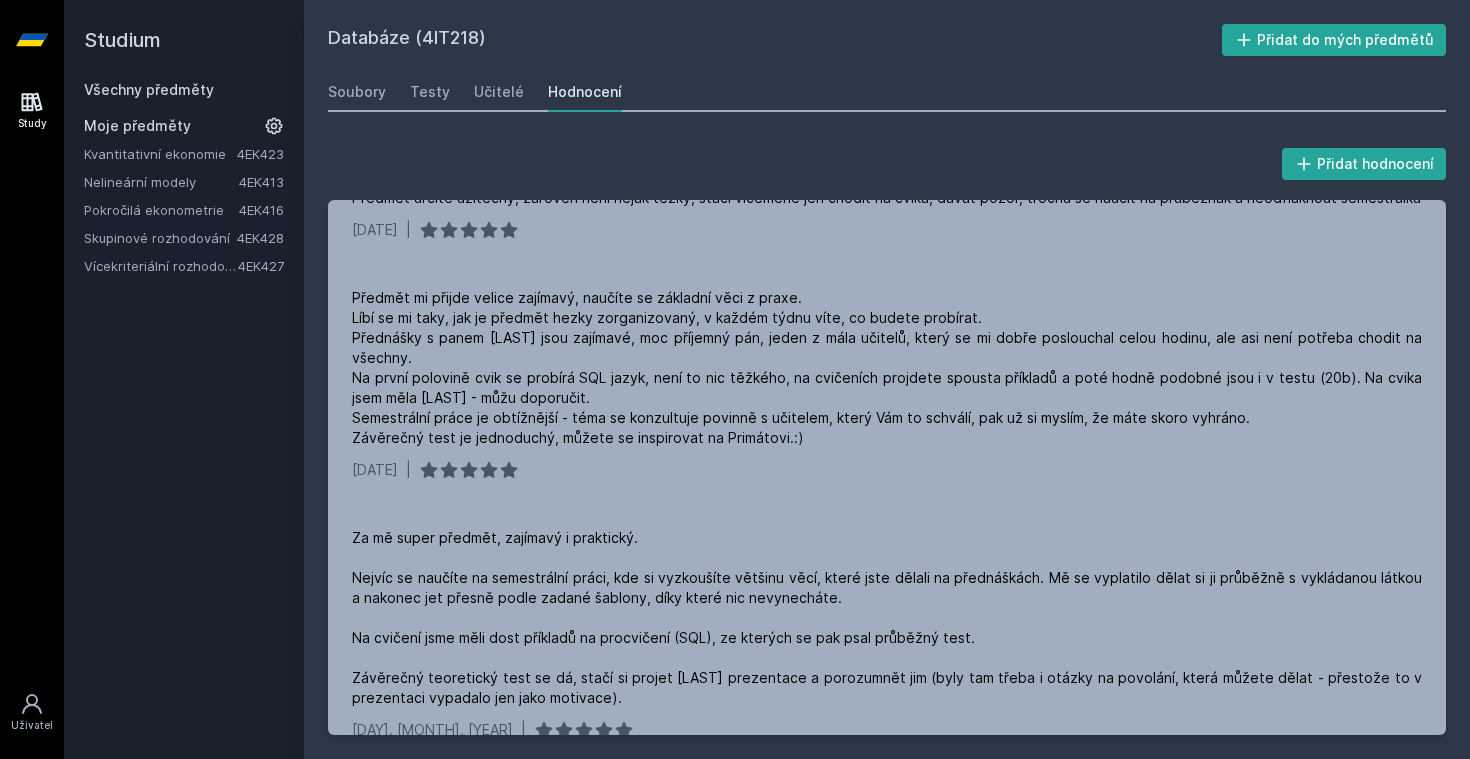 click on "Studium" at bounding box center [184, 40] 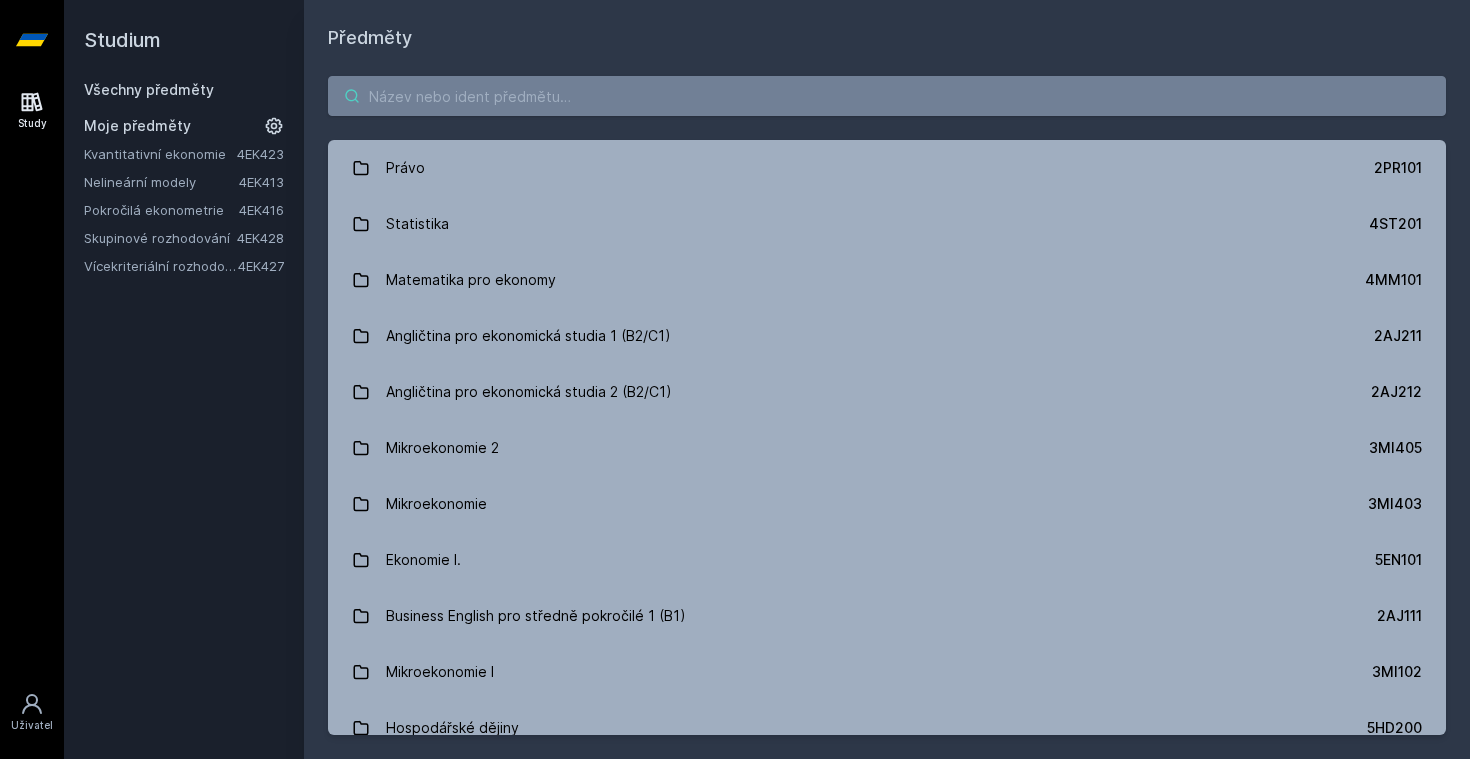 click at bounding box center (887, 96) 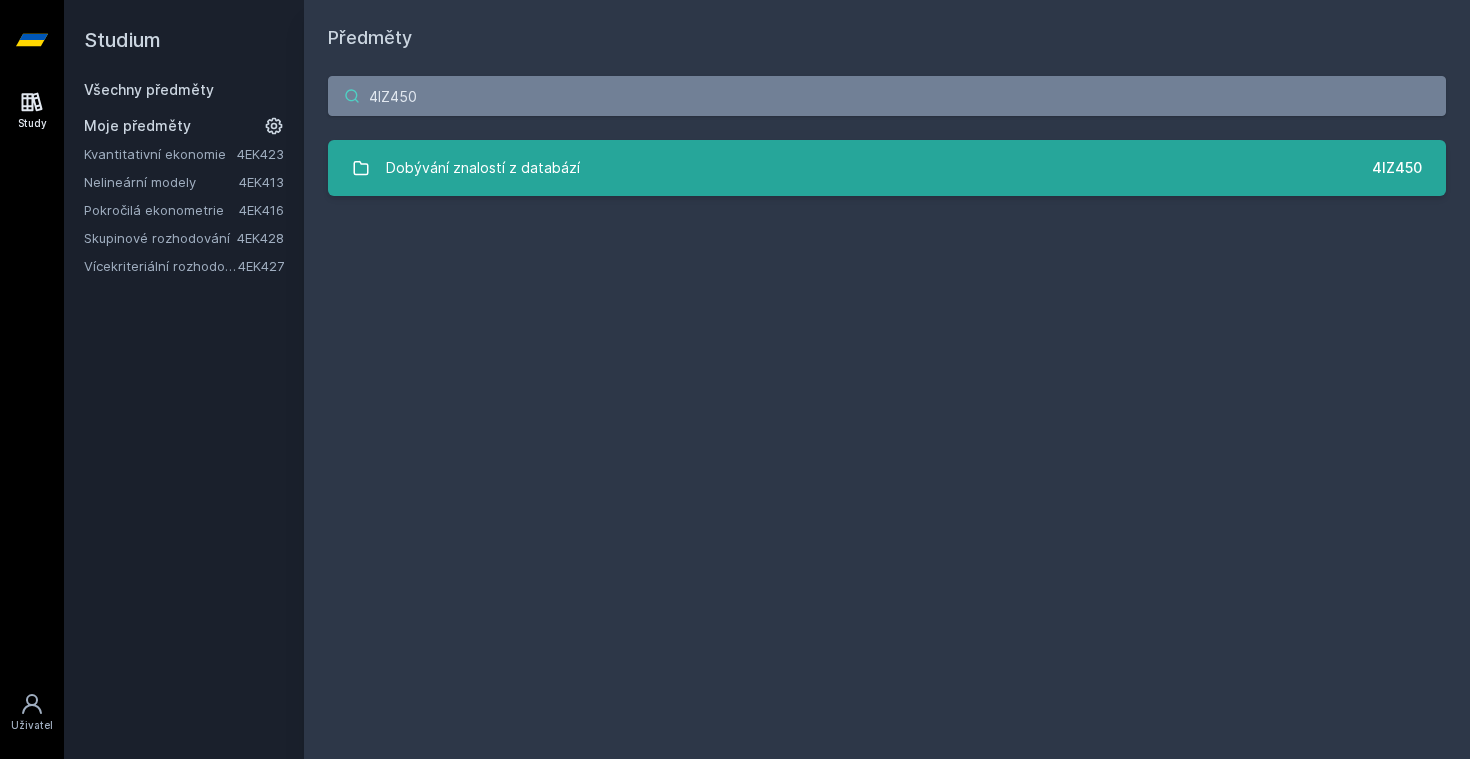 type on "4IZ450" 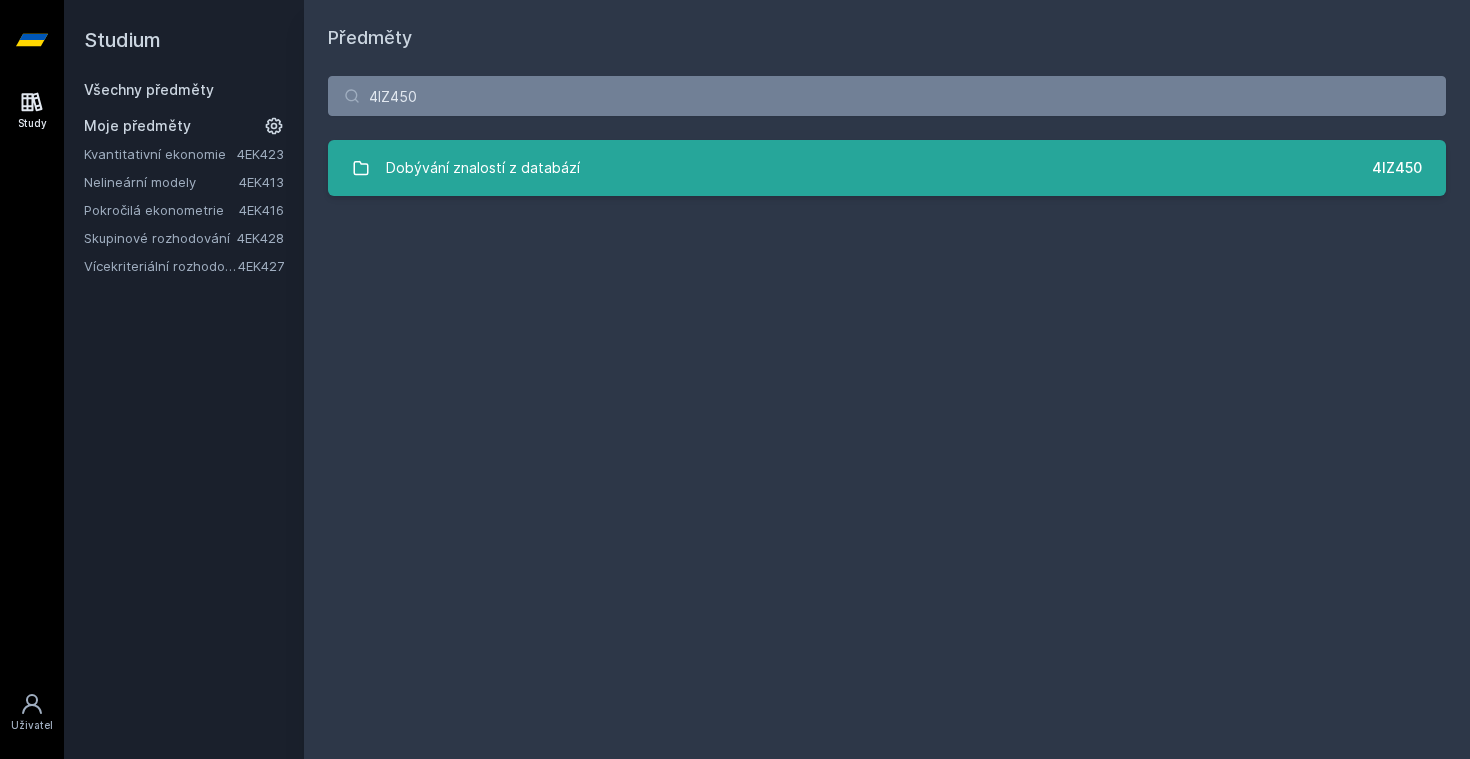 click on "Dobývání znalostí z databází" at bounding box center [483, 168] 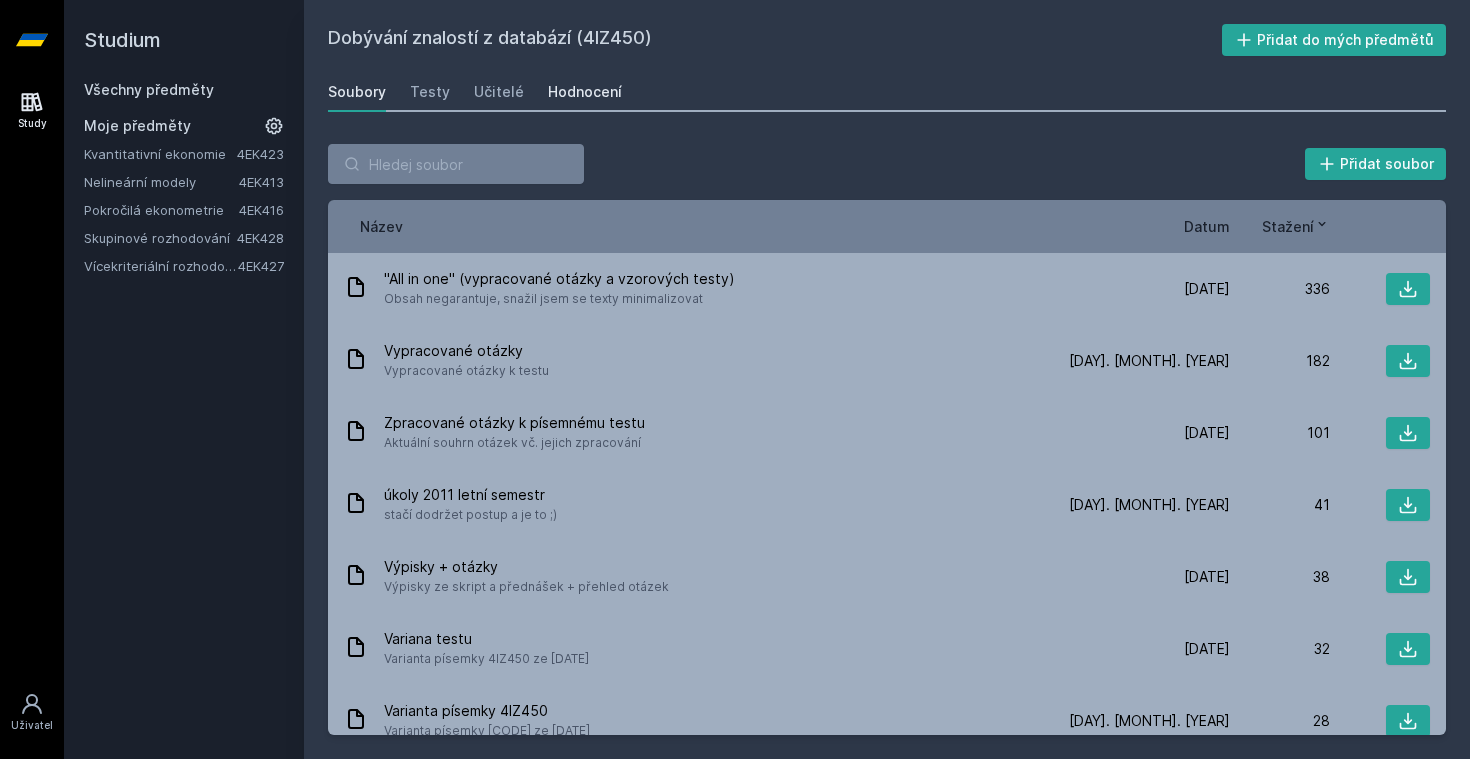 click on "Hodnocení" at bounding box center [585, 92] 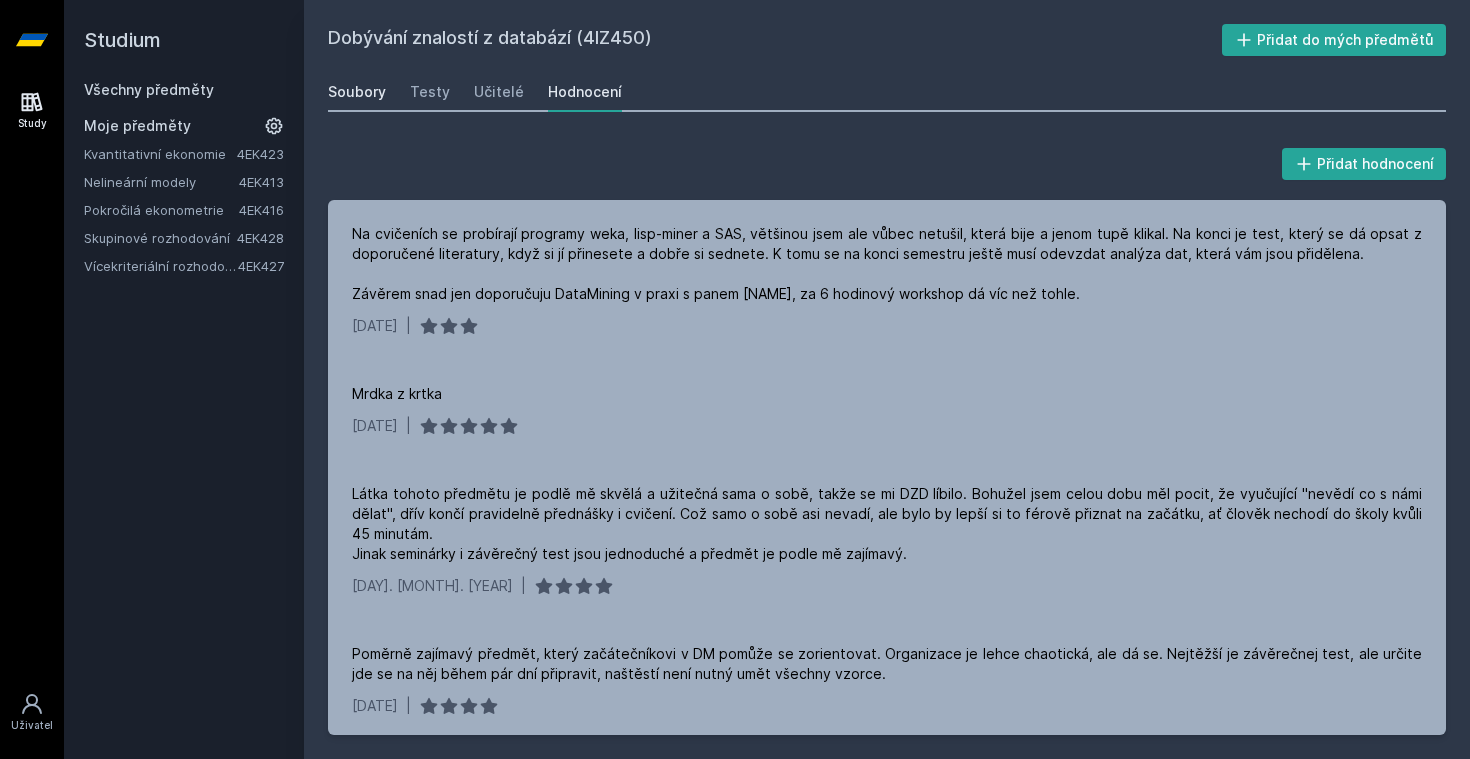 click on "Soubory" at bounding box center (357, 92) 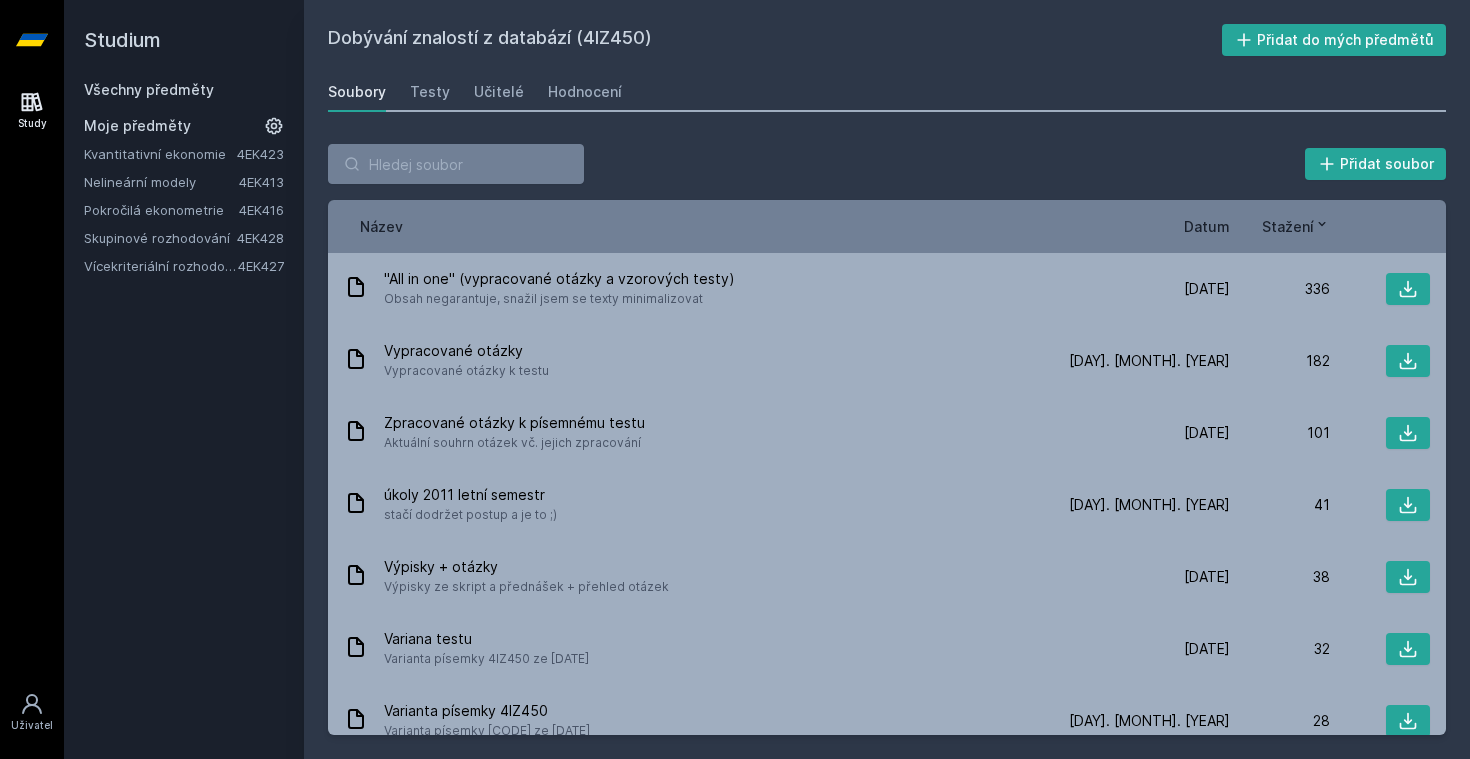 click on "Všechny předměty" at bounding box center (184, 90) 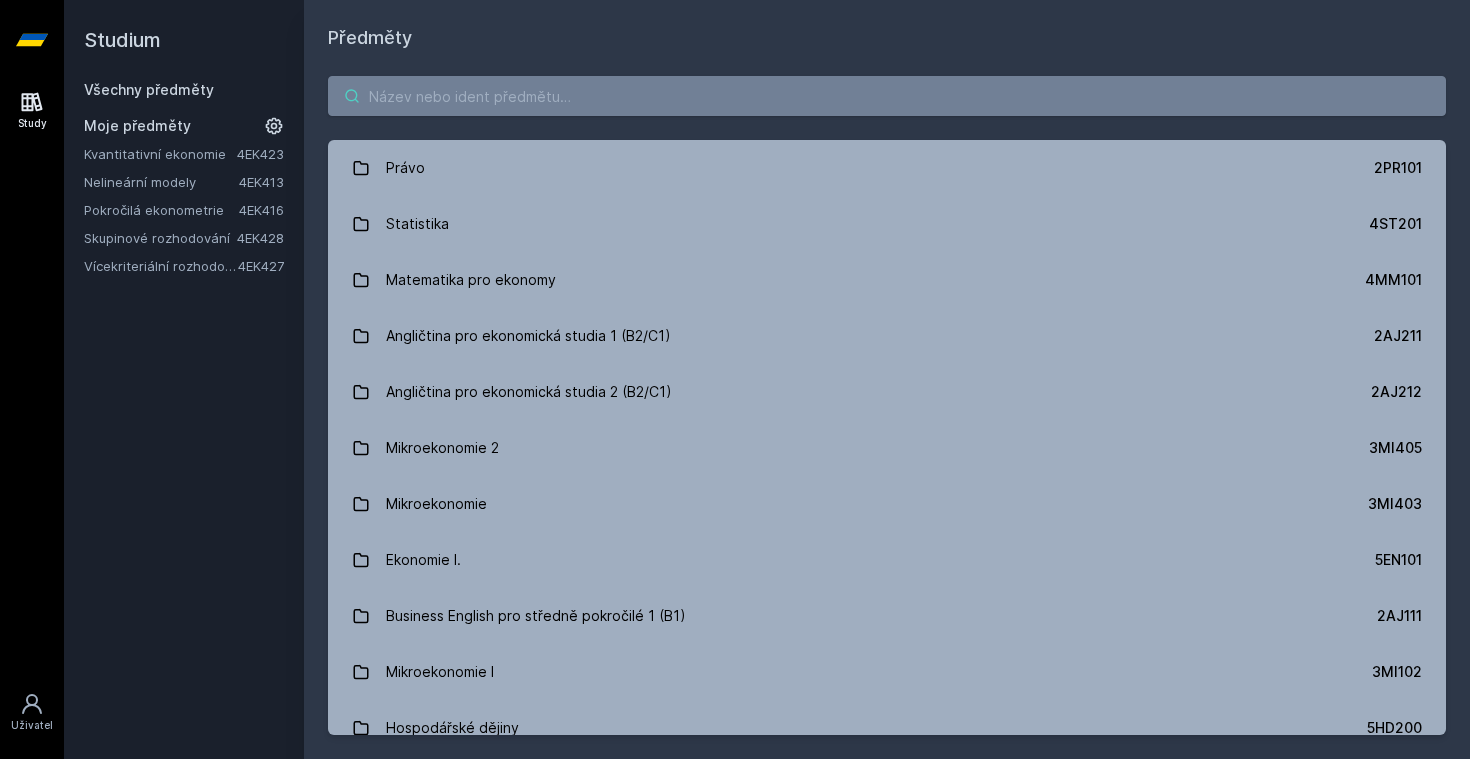 click at bounding box center (887, 96) 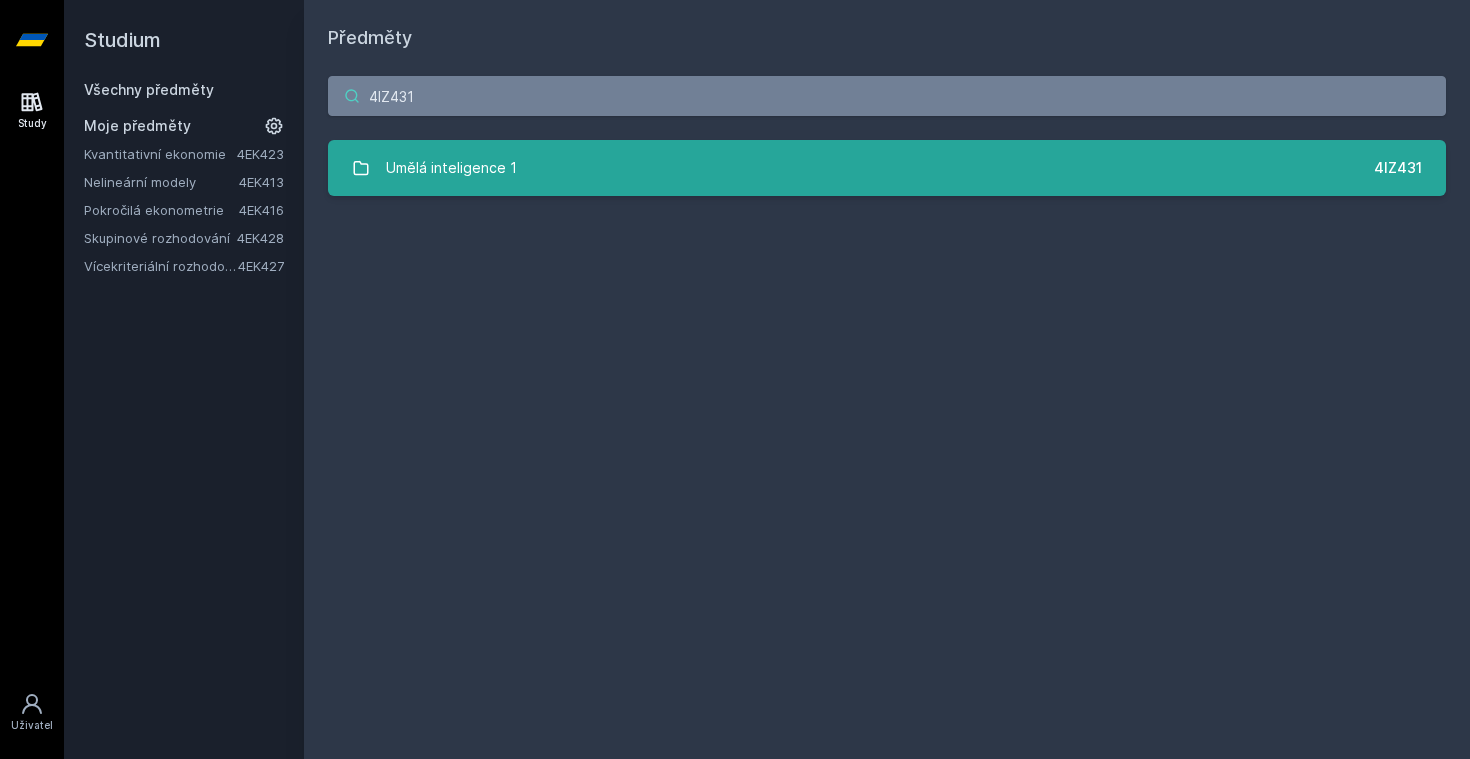 type on "4IZ431" 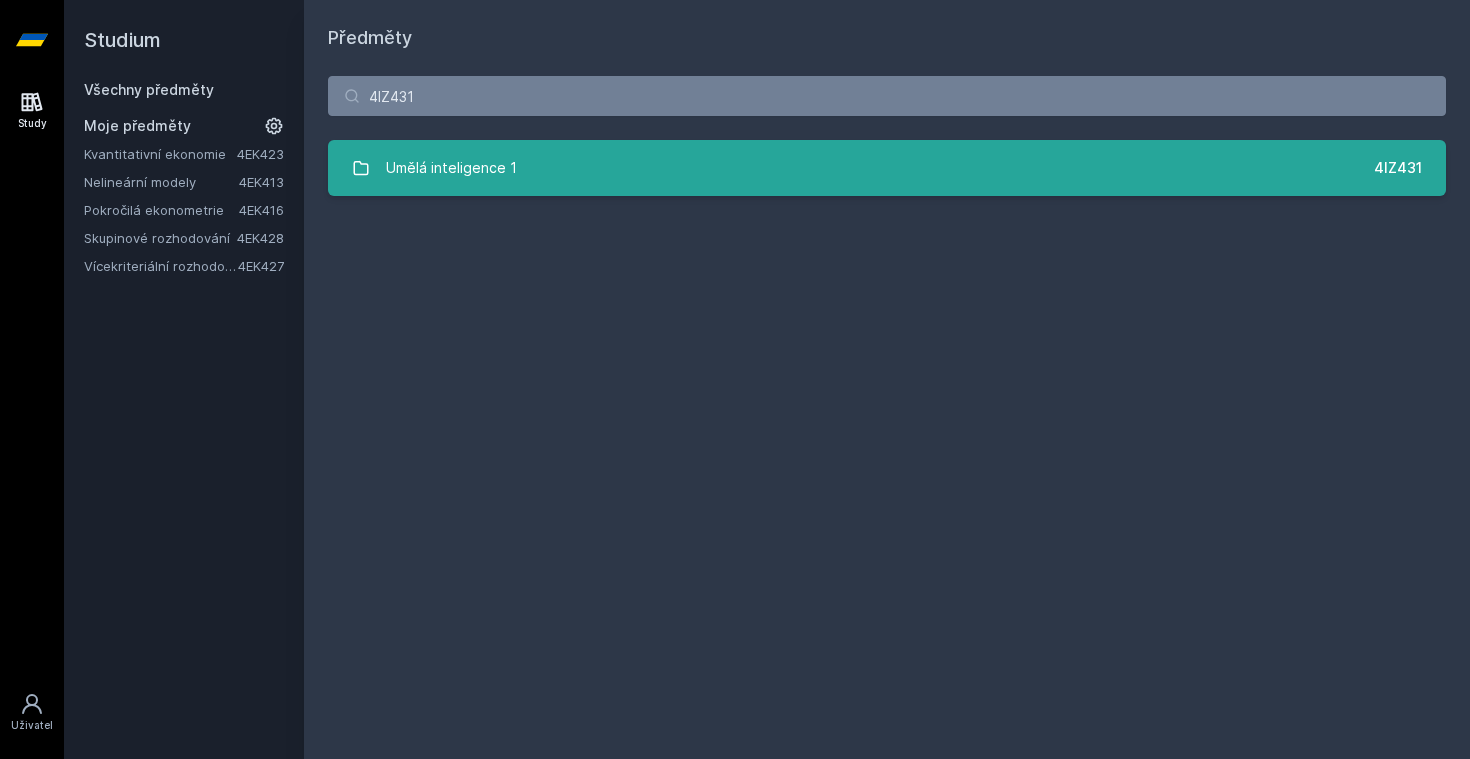 click on "Umělá inteligence 1   4IZ431" at bounding box center [887, 168] 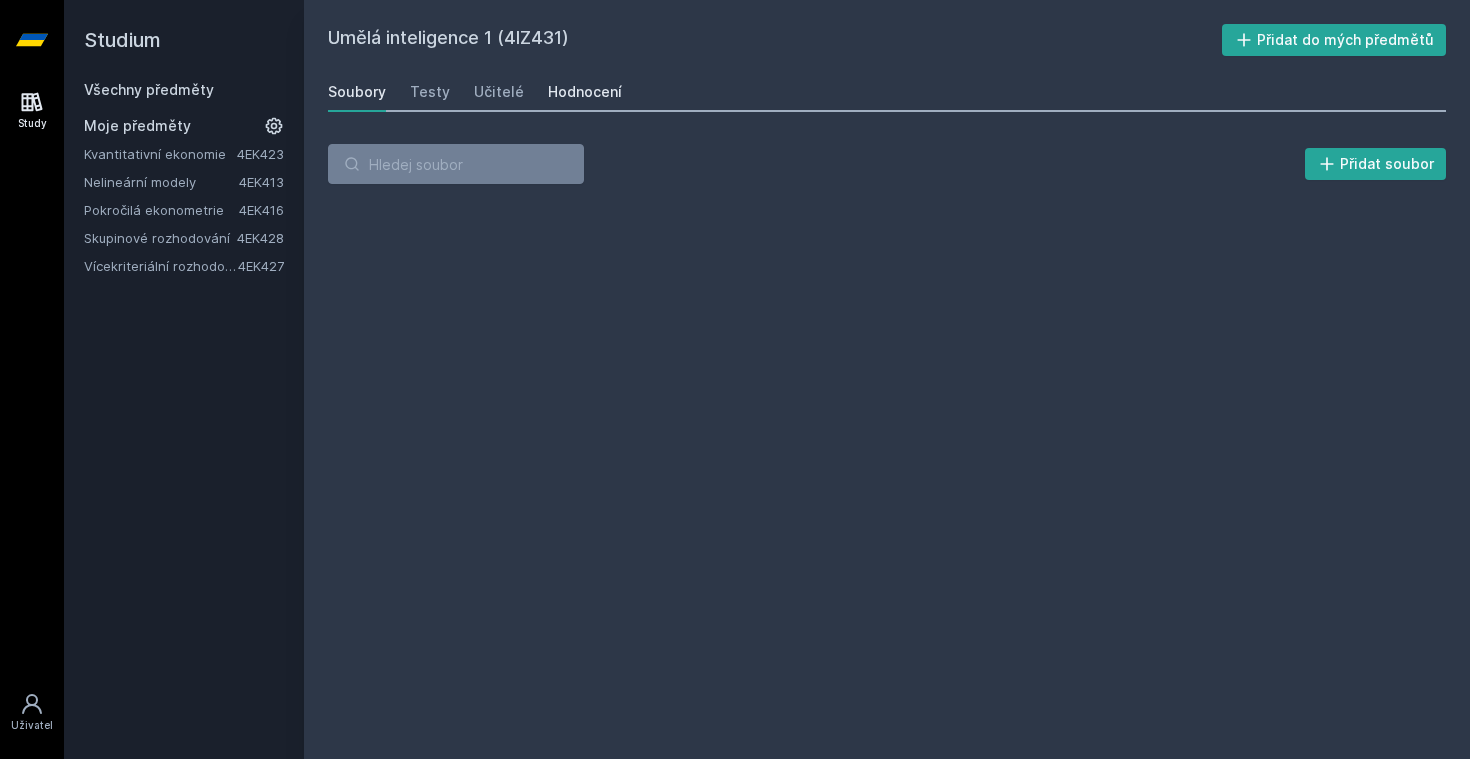 click on "Hodnocení" at bounding box center (585, 92) 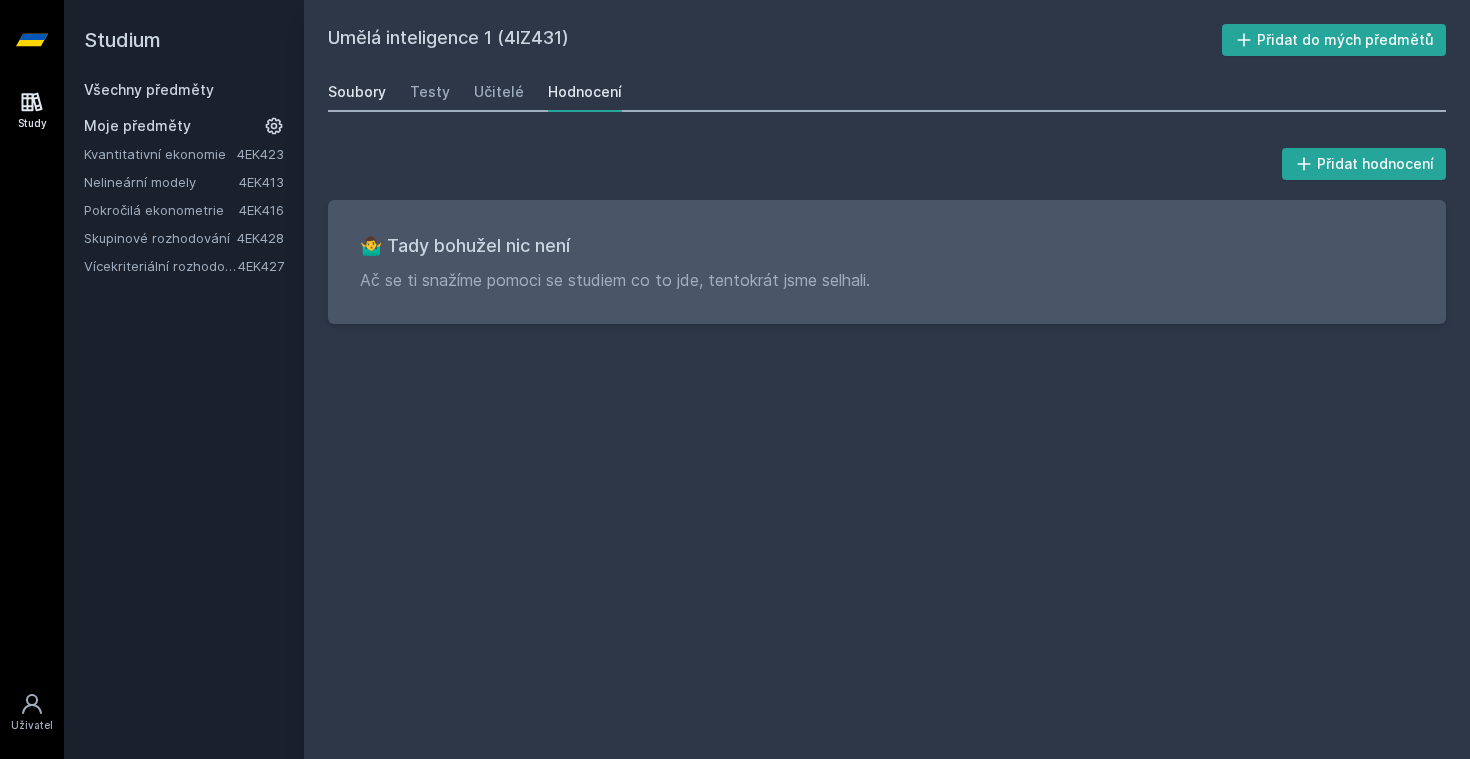 click on "Soubory" at bounding box center (357, 92) 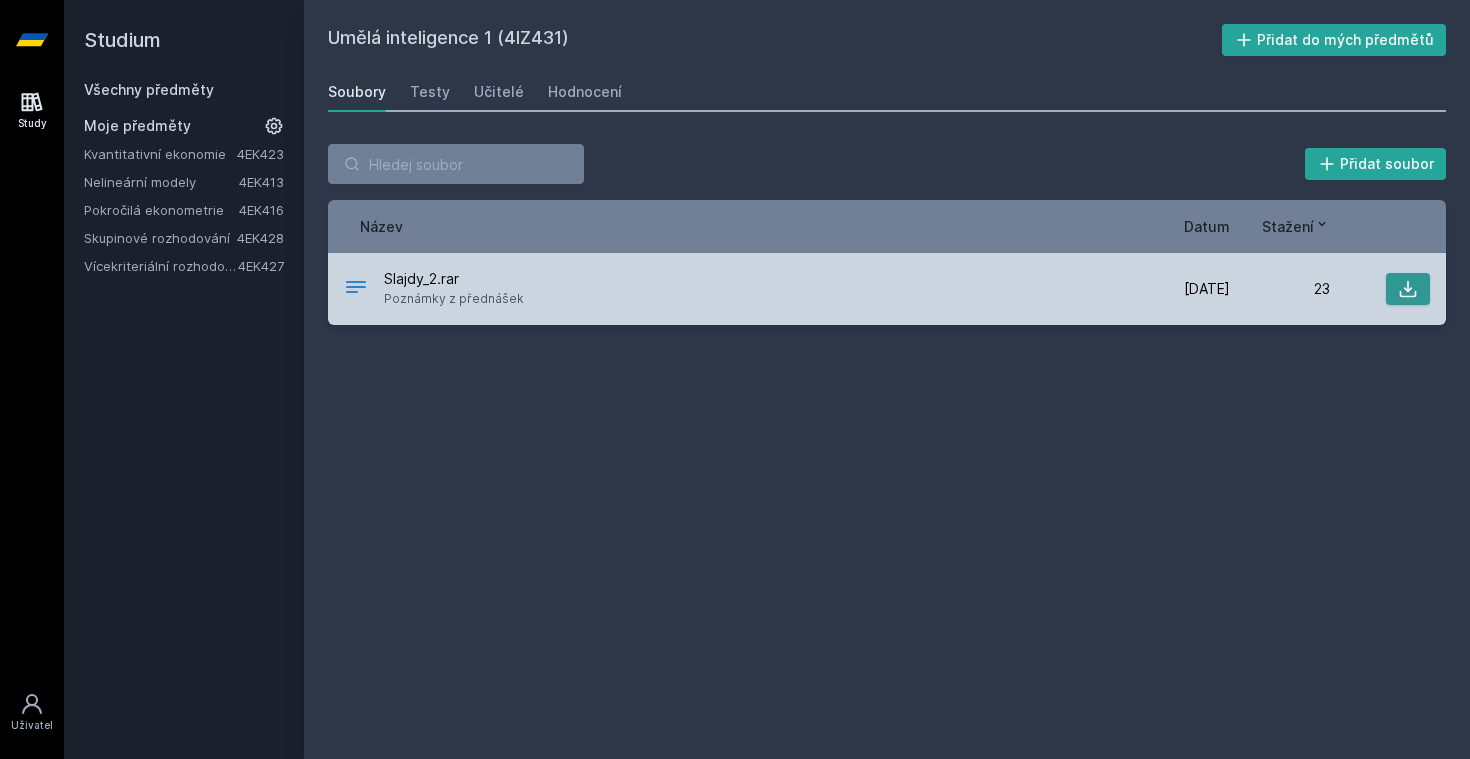 click 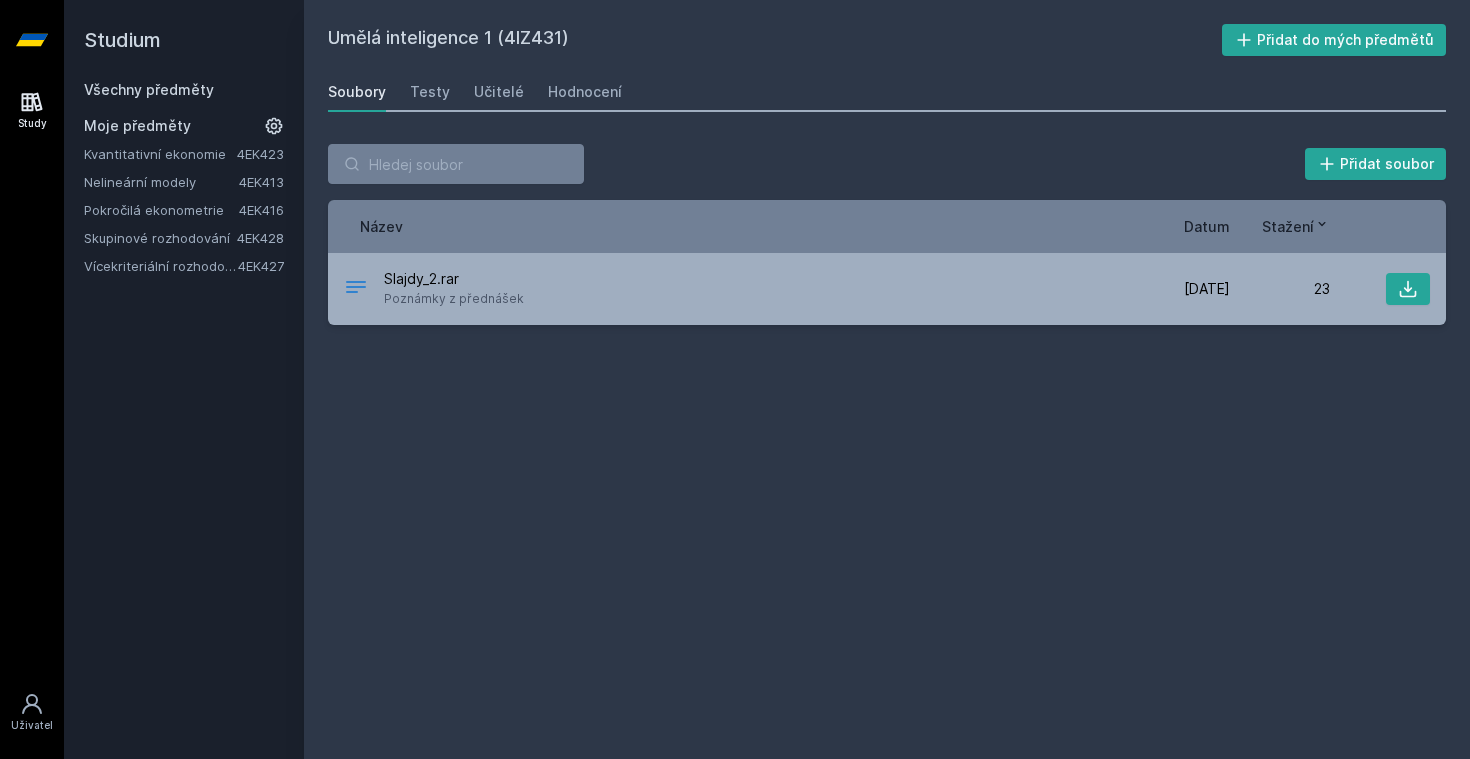 click on "Studium" at bounding box center [184, 40] 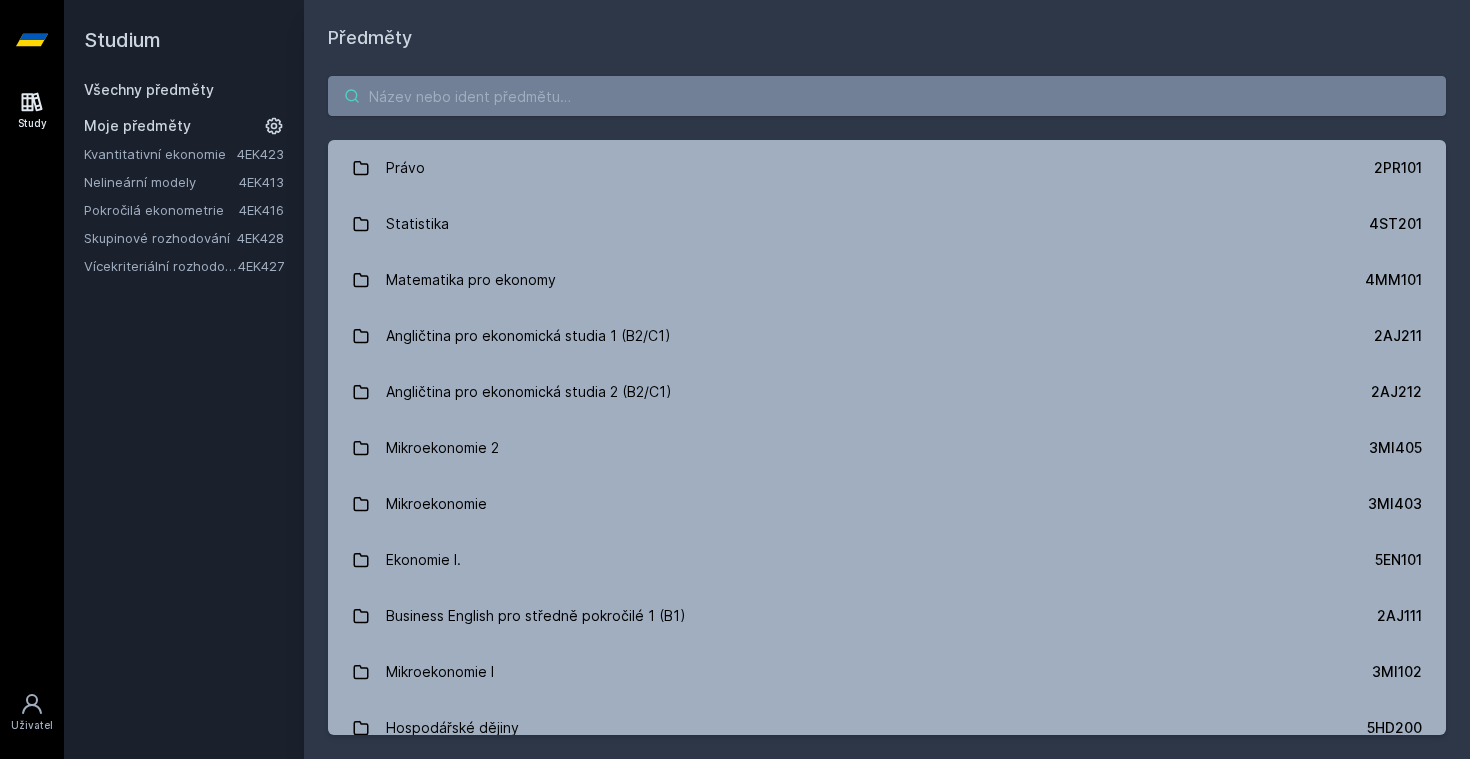 click at bounding box center (887, 96) 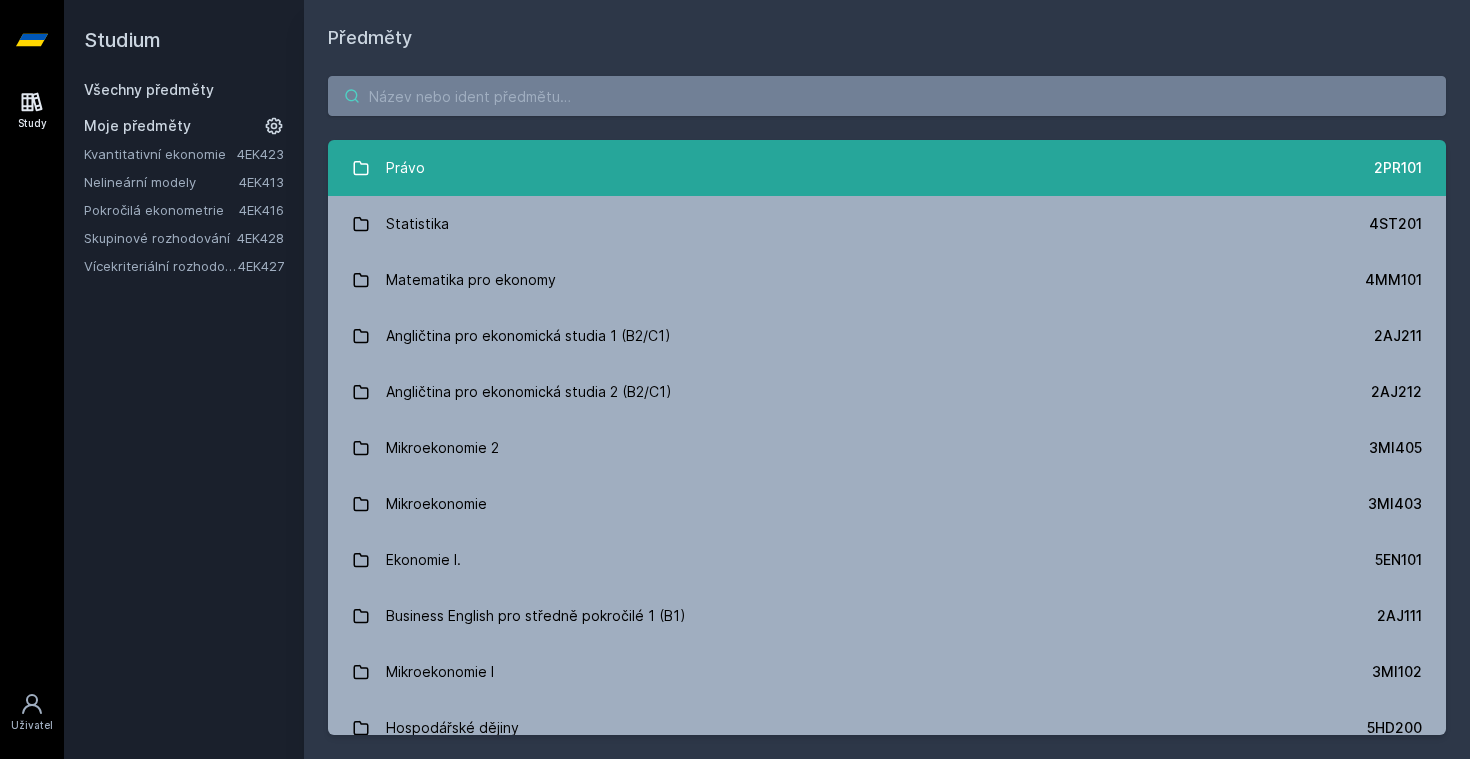 paste on "4IZ411" 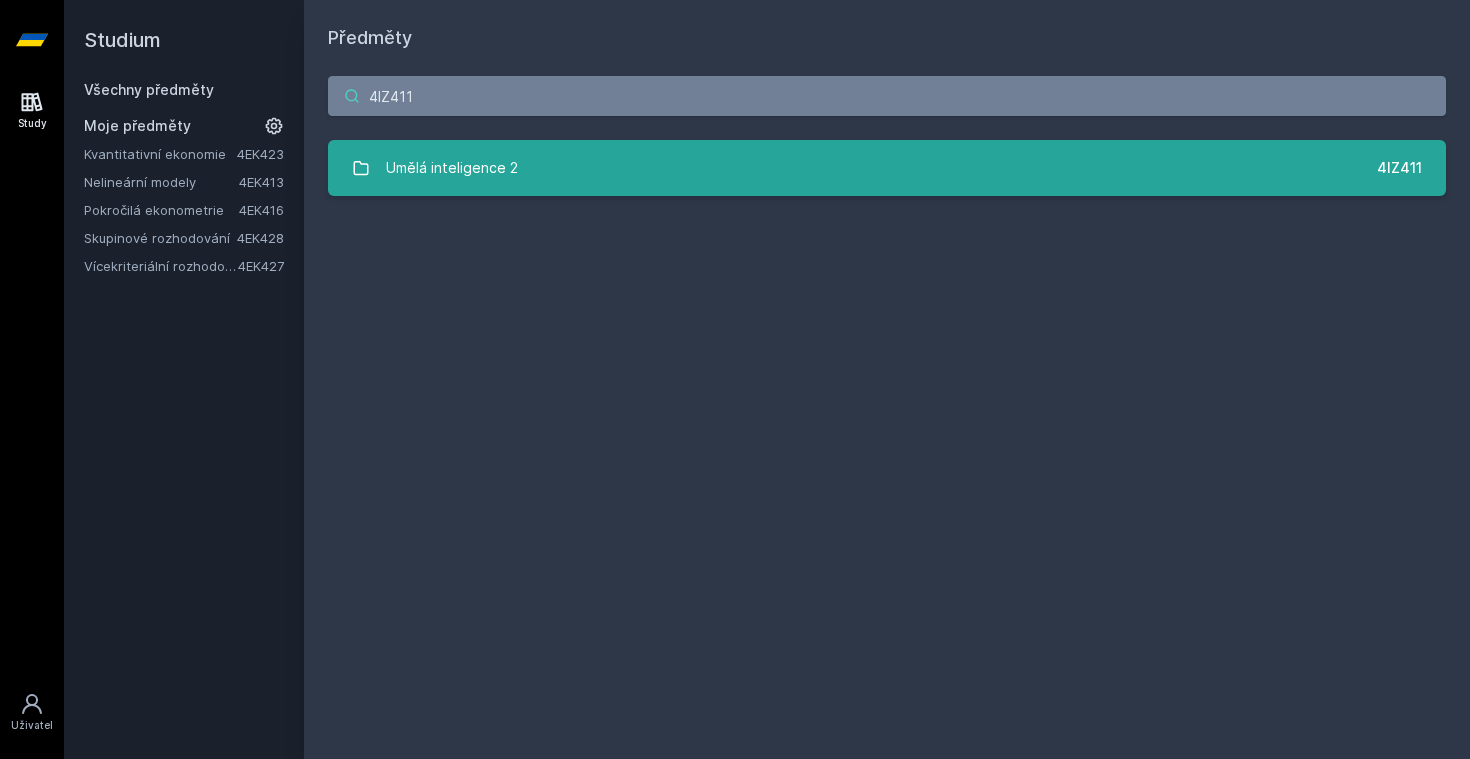type on "4IZ411" 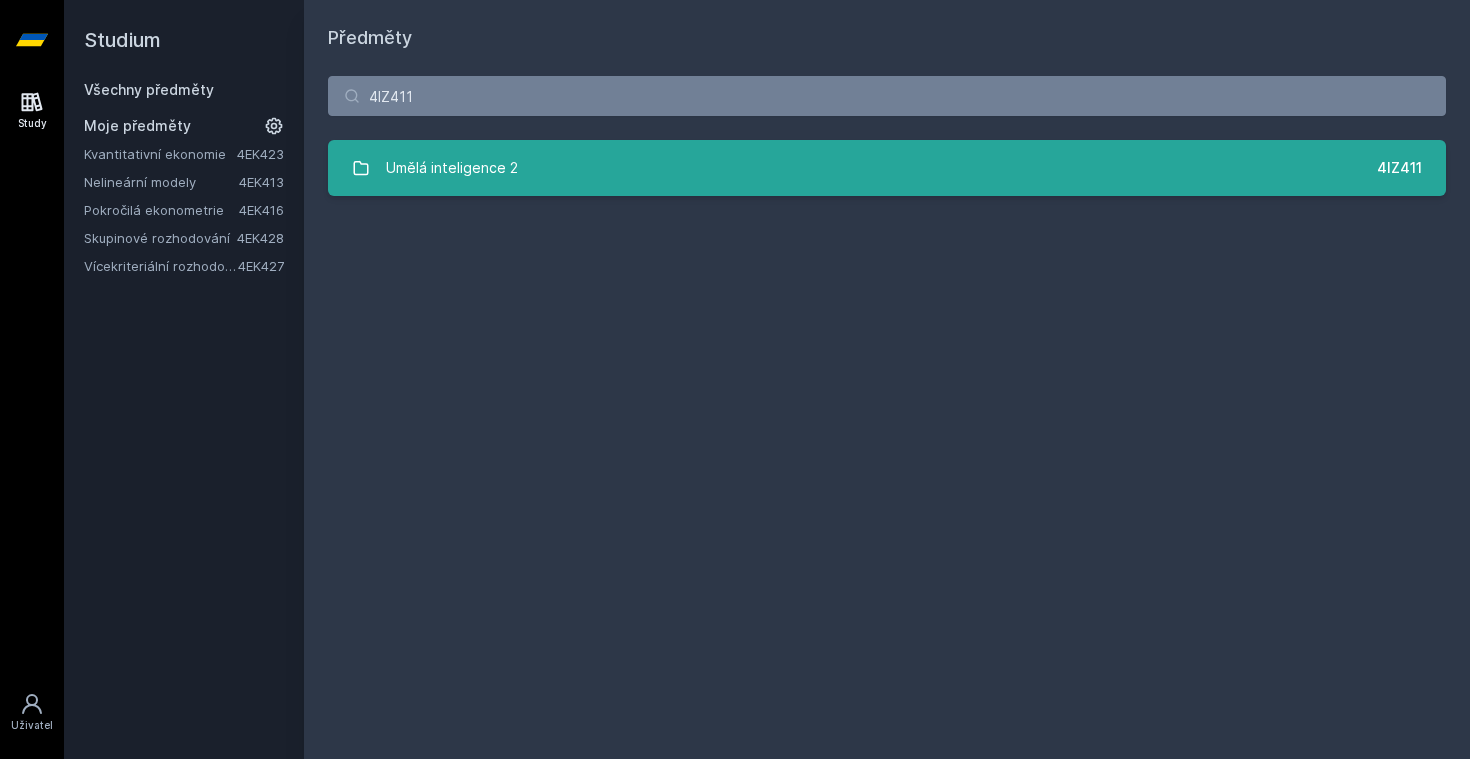 click on "Umělá inteligence 2" at bounding box center (452, 168) 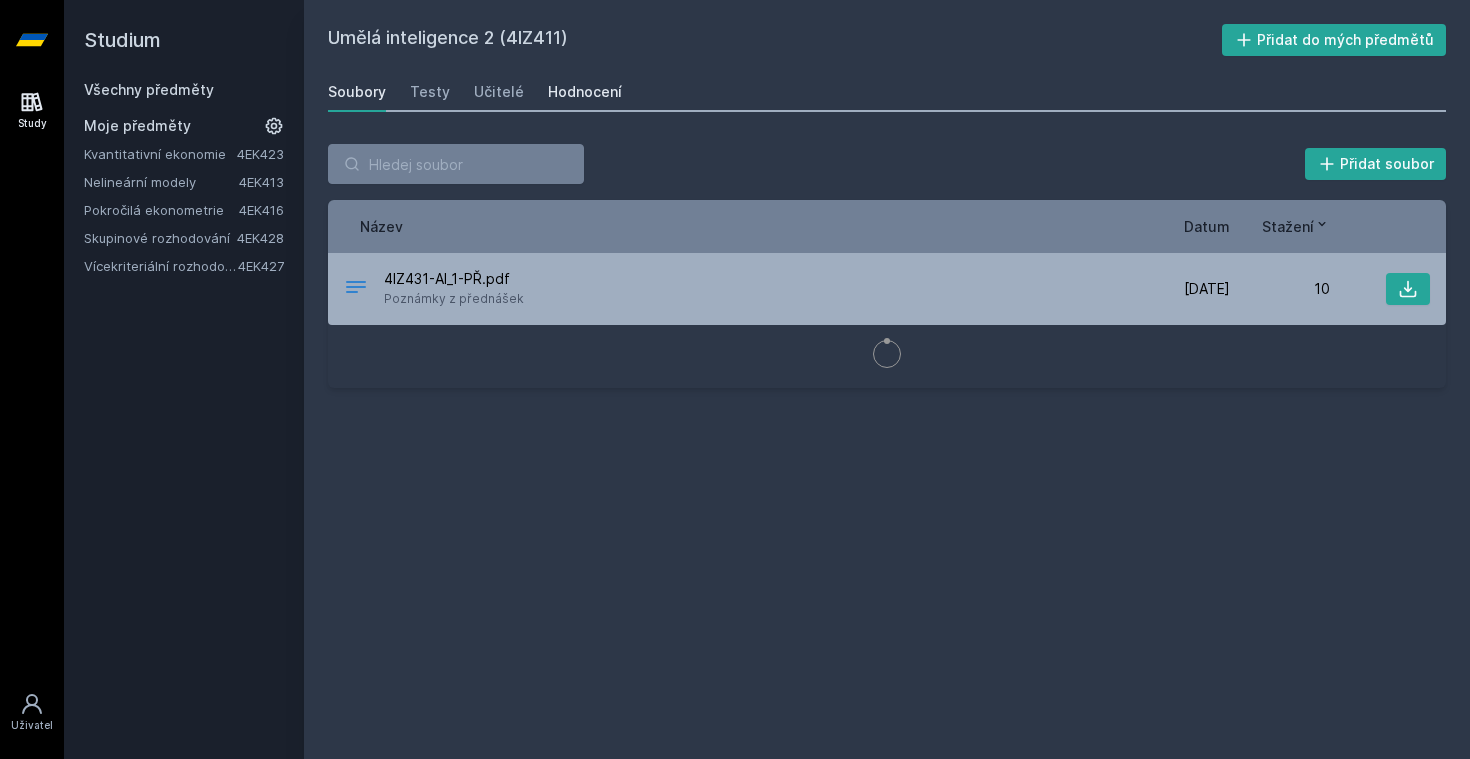 click on "Hodnocení" at bounding box center (585, 92) 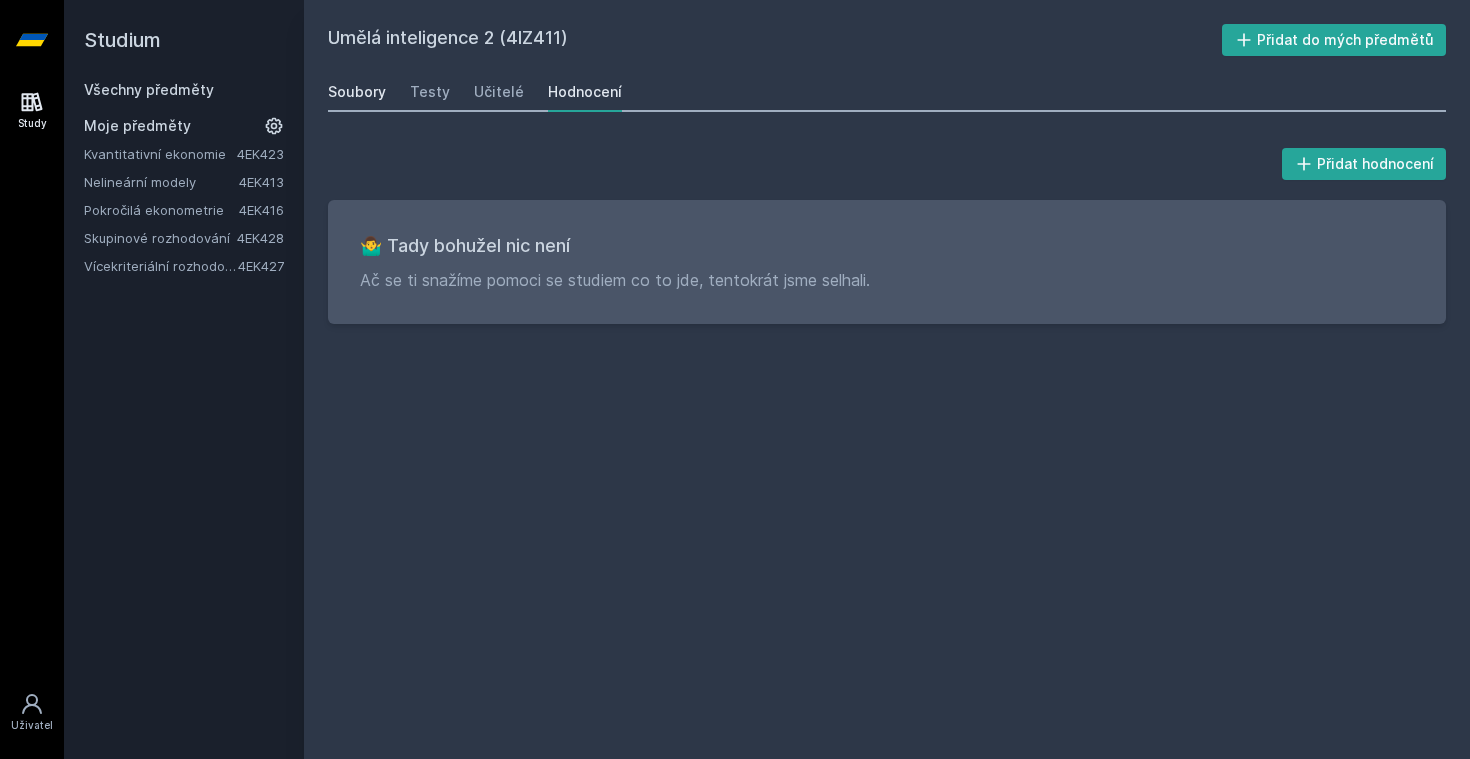 click on "Soubory" at bounding box center (357, 92) 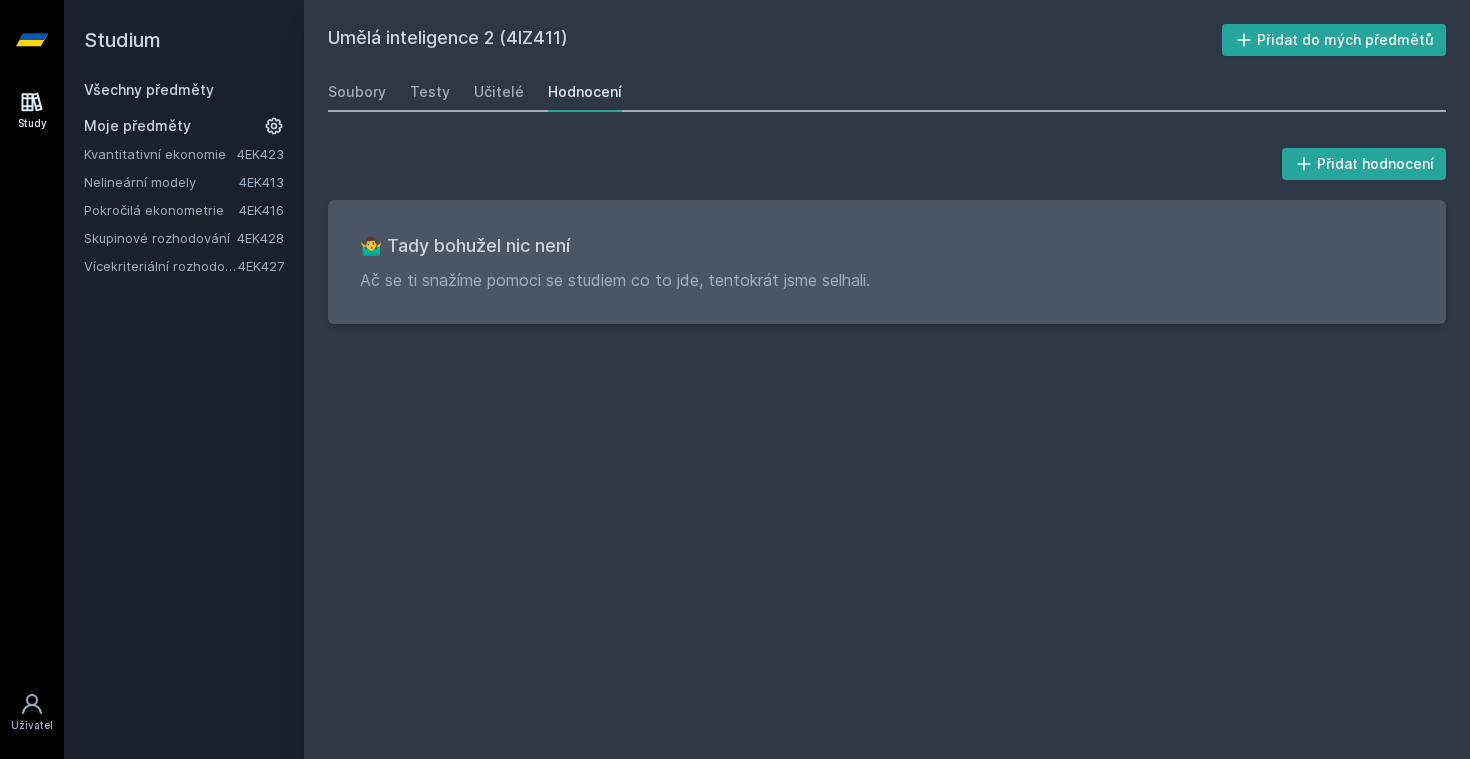 click on "Všechny předměty" at bounding box center (149, 89) 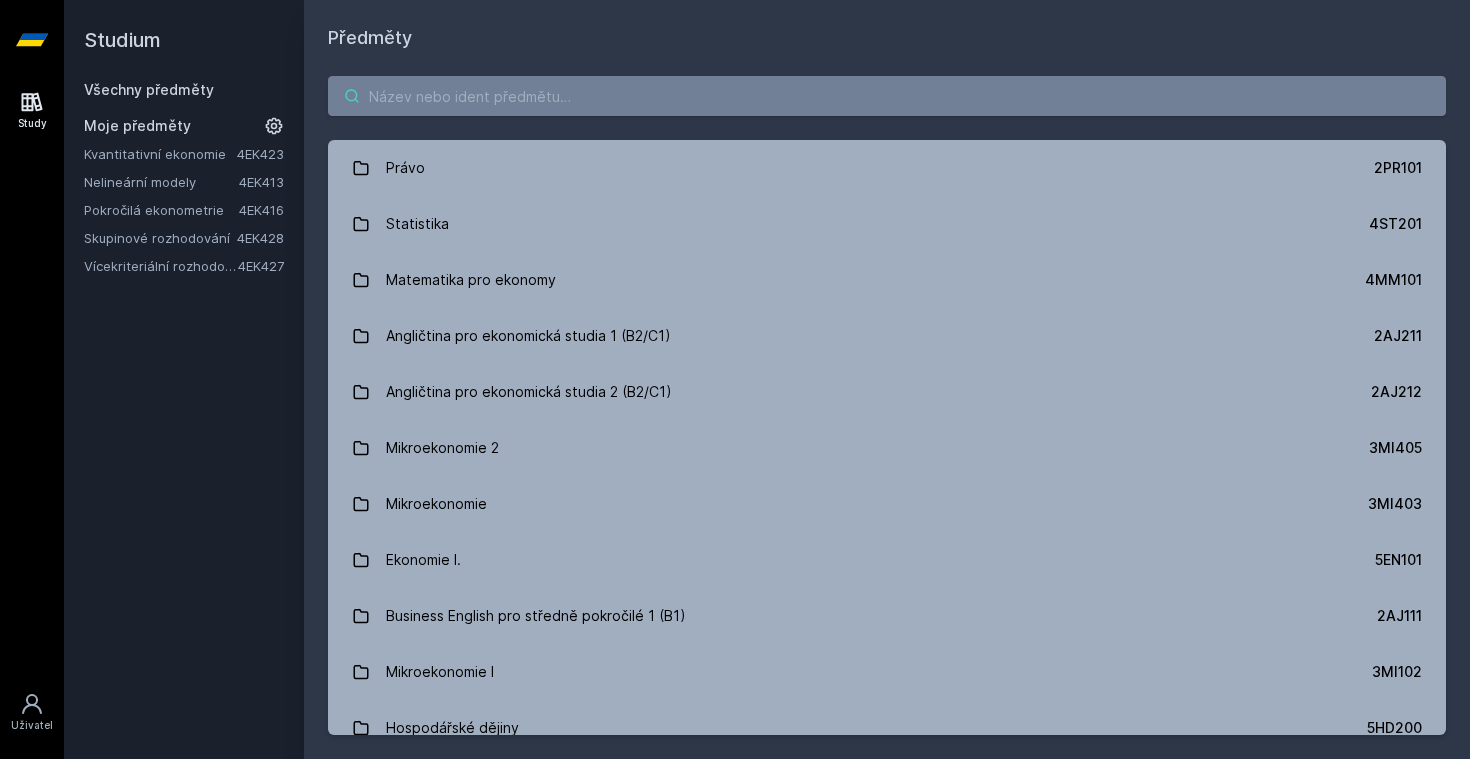 click at bounding box center (887, 96) 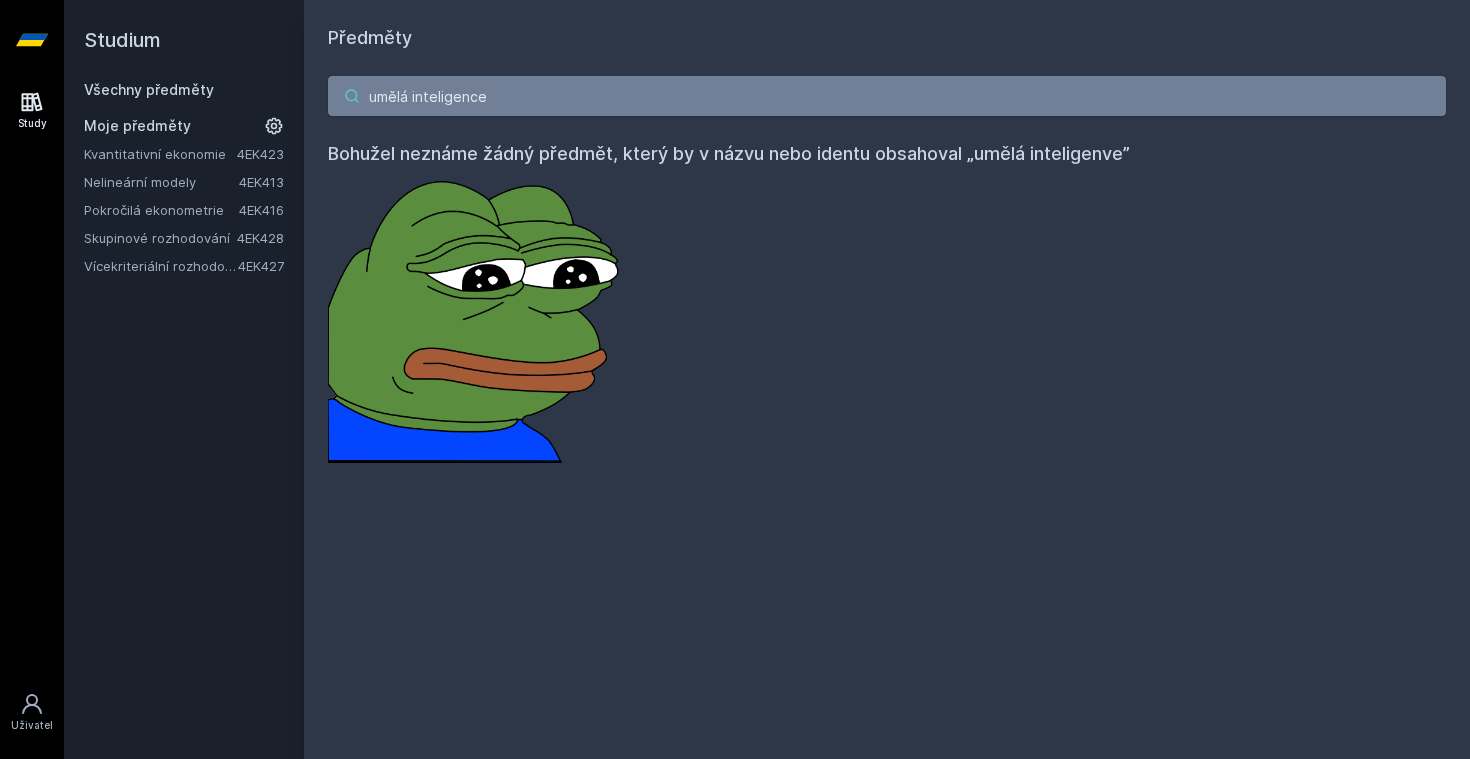 type on "umělá inteligence" 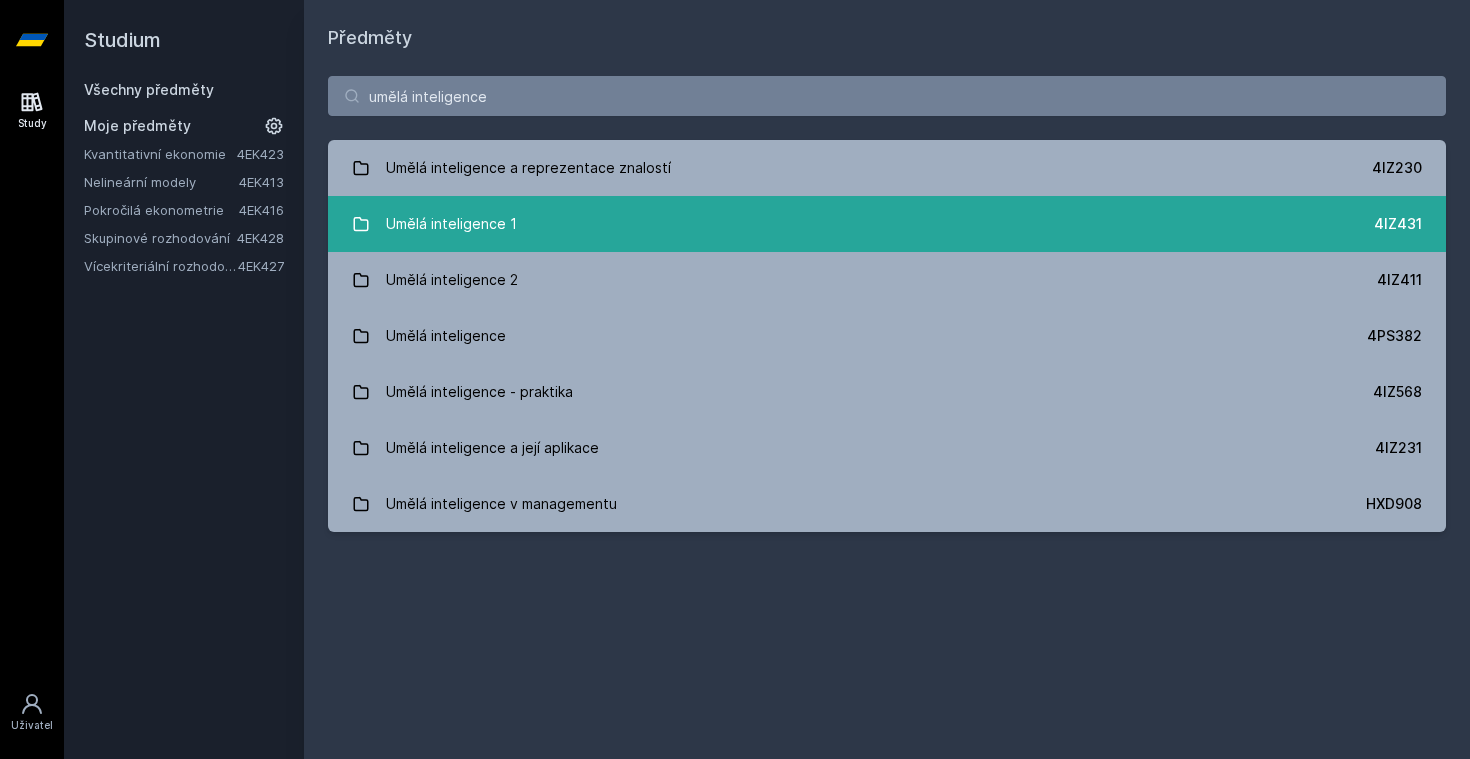 click on "Umělá inteligence 1   4IZ431" at bounding box center [887, 224] 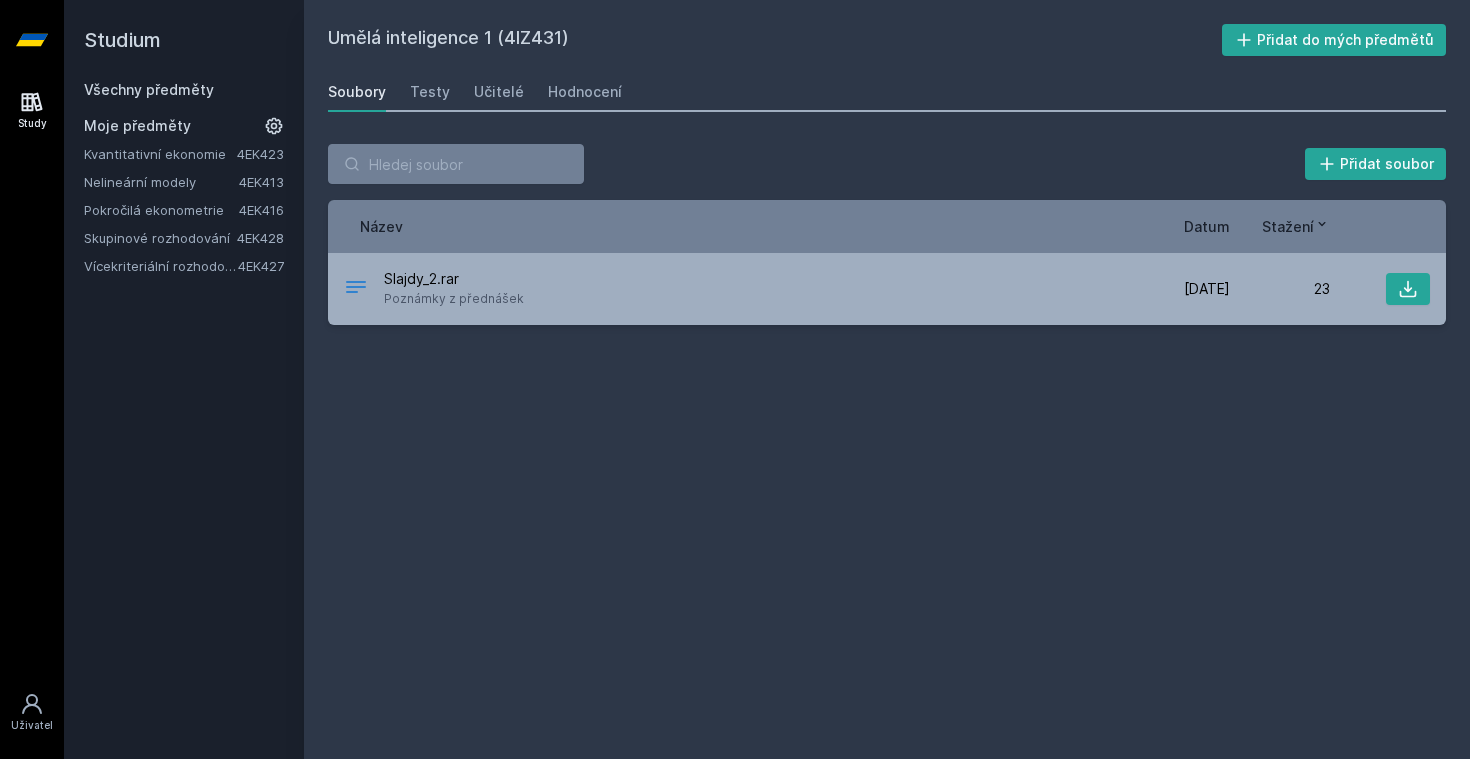 click on "Umělá inteligence 1 (4IZ431)
Přidat do mých předmětů
Soubory
Testy
Učitelé
Hodnocení
Přidat soubor          Řazení:   Název     Datum     Stažení       Název     Datum     Stažení         4IZ431-AI_1.PŘ.pdf
Poznámky z přednášek
9. 1. [YEAR]
9. 1. [YEAR]
23
Jejda, něco se pokazilo." at bounding box center (887, 379) 